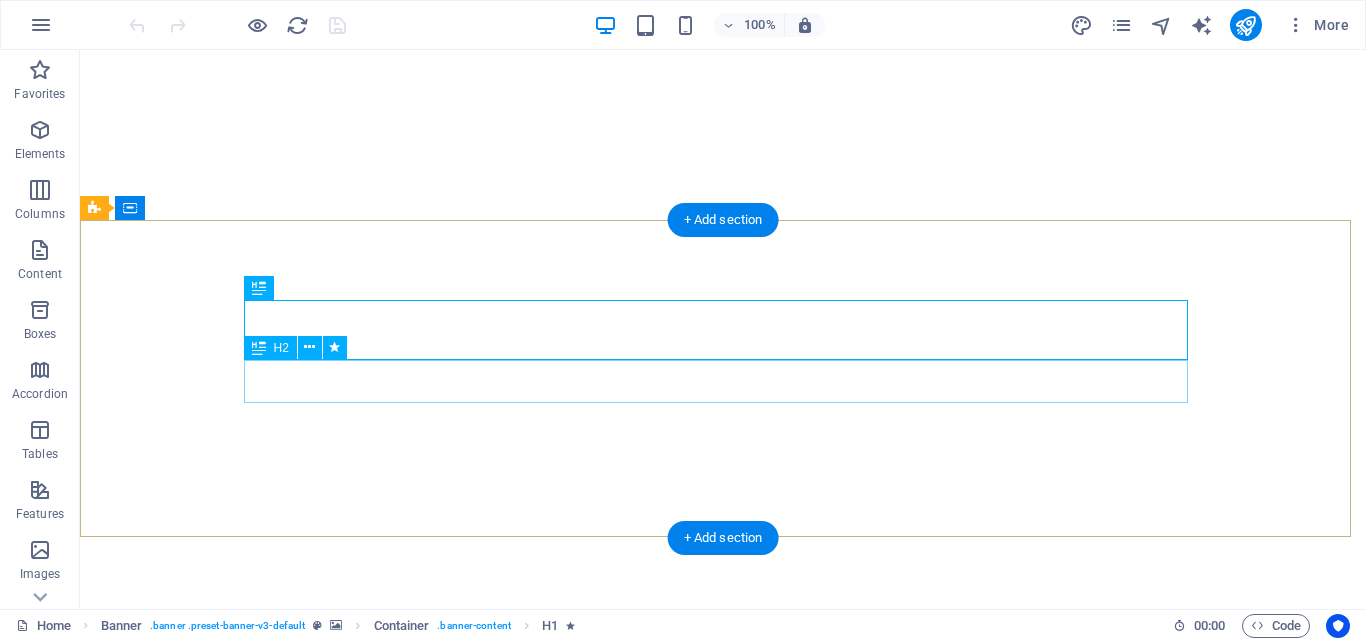 scroll, scrollTop: 0, scrollLeft: 0, axis: both 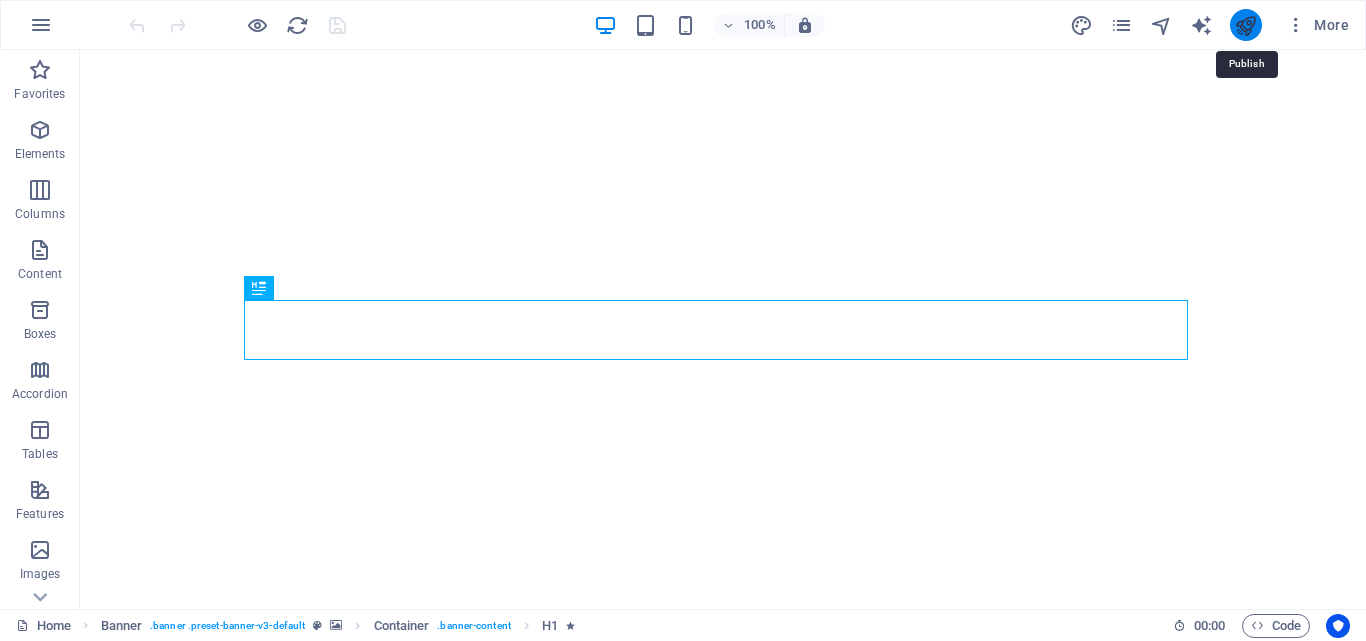 click at bounding box center (1245, 25) 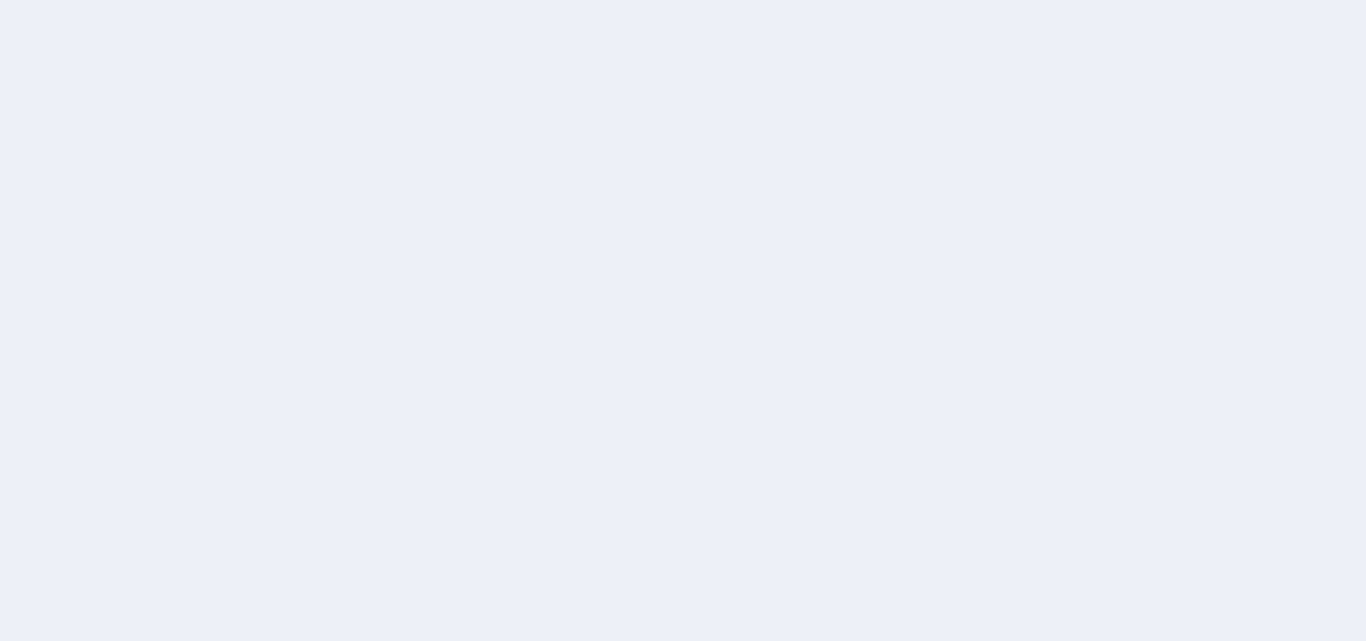 scroll, scrollTop: 0, scrollLeft: 0, axis: both 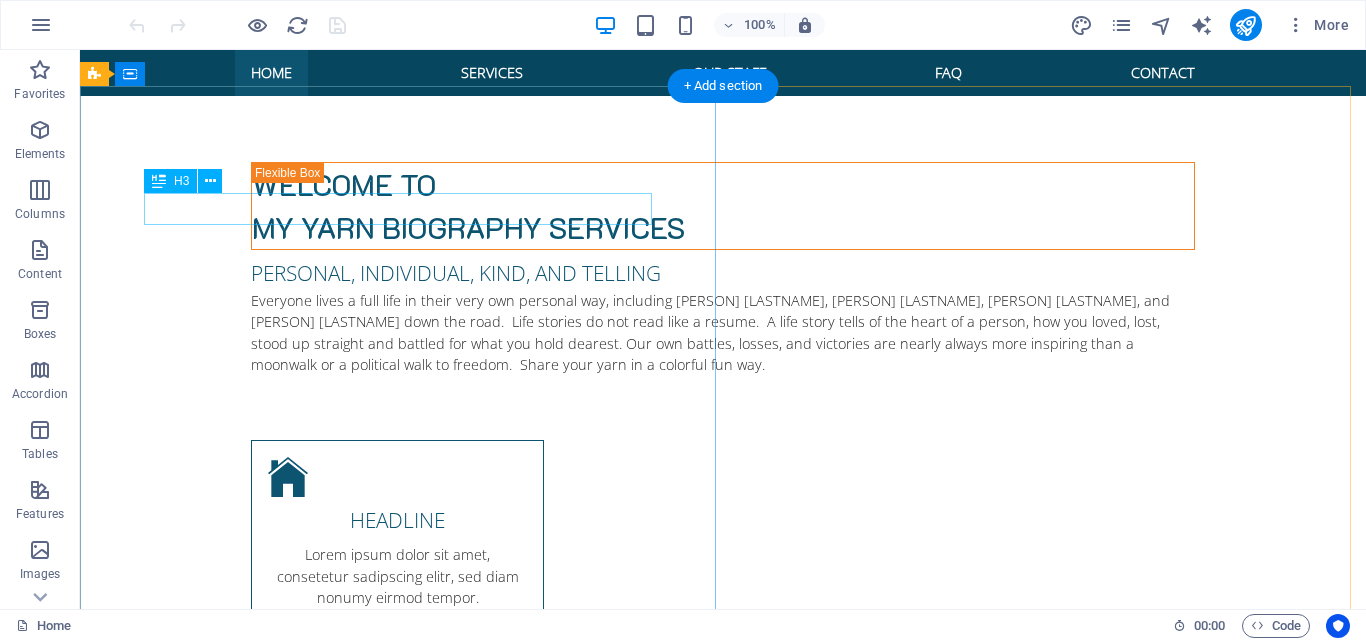 click on "Lorem ipsum dolor sit amet" at bounding box center (723, 1232) 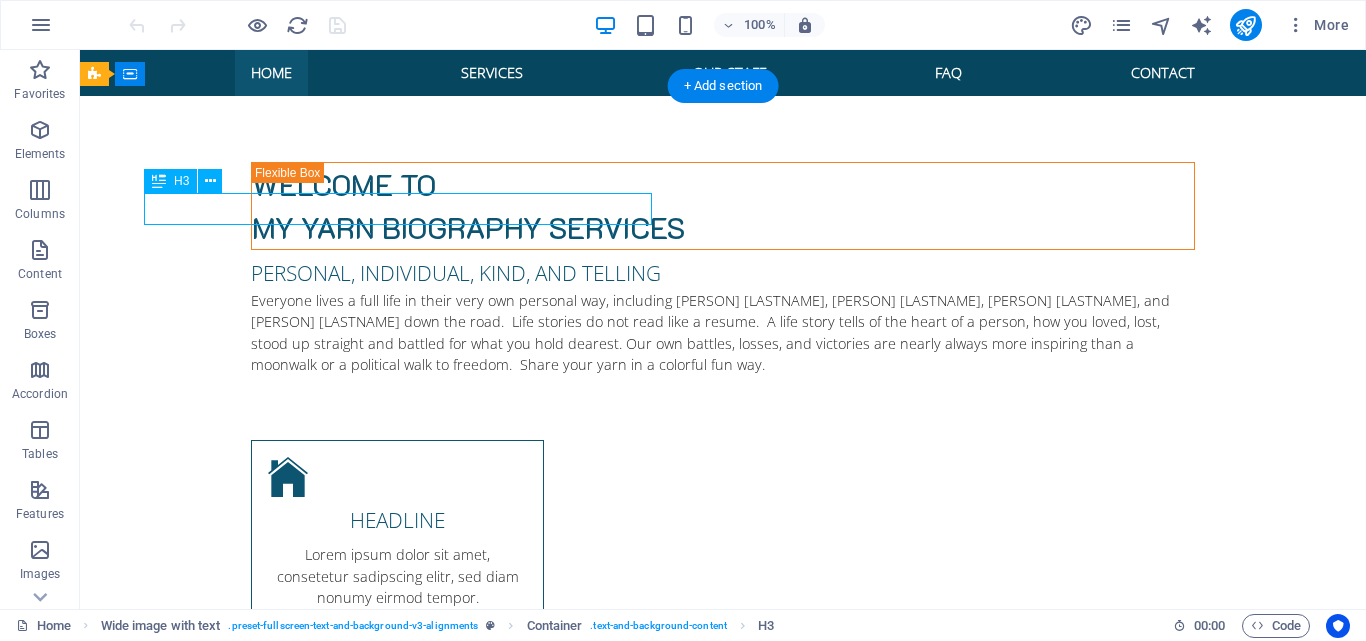click on "Lorem ipsum dolor sit amet" at bounding box center (723, 1232) 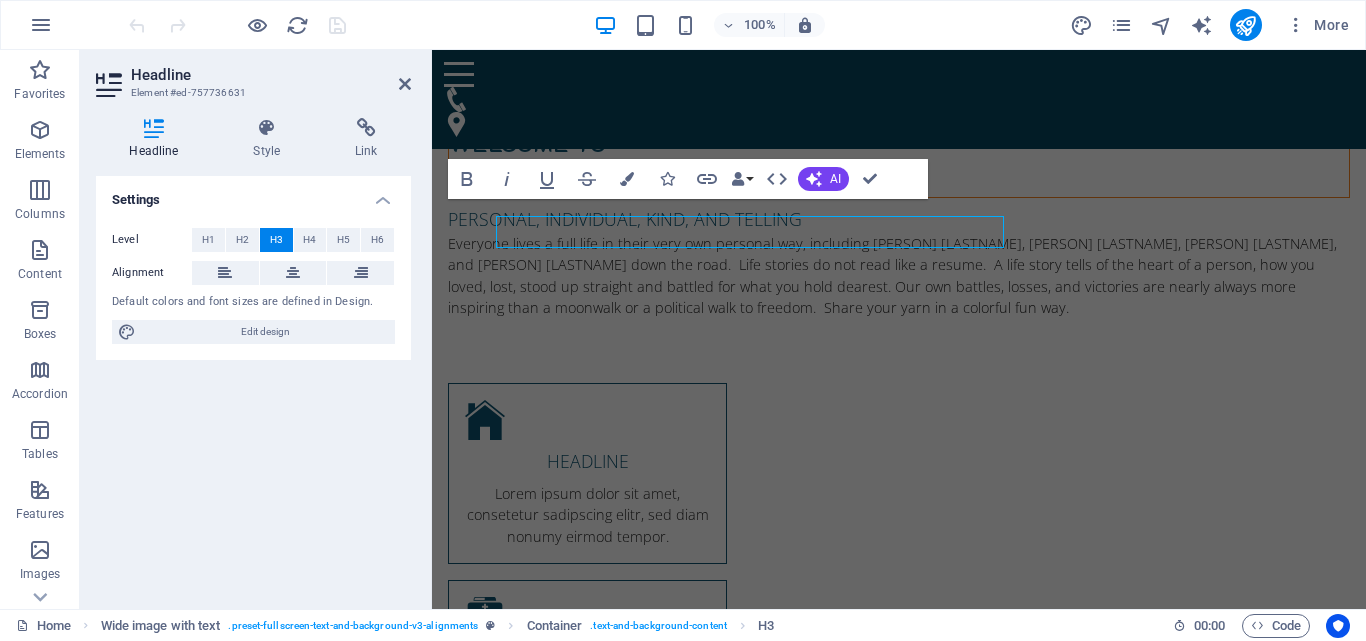 scroll, scrollTop: 977, scrollLeft: 0, axis: vertical 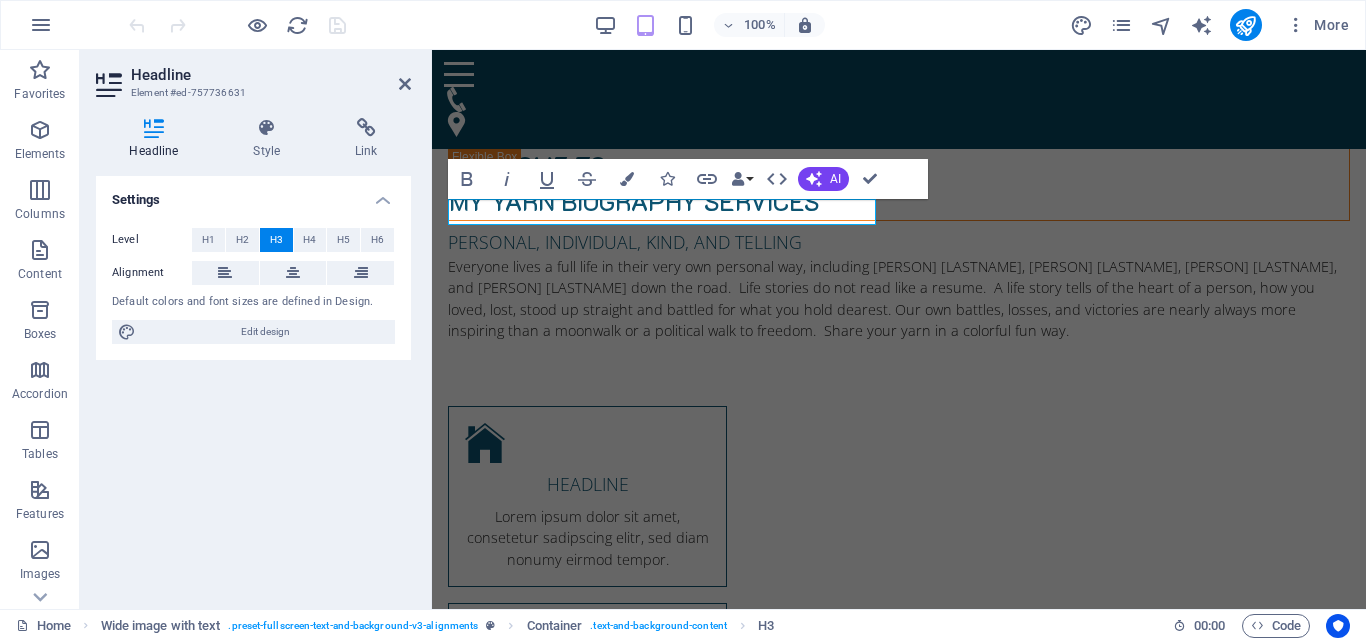 type 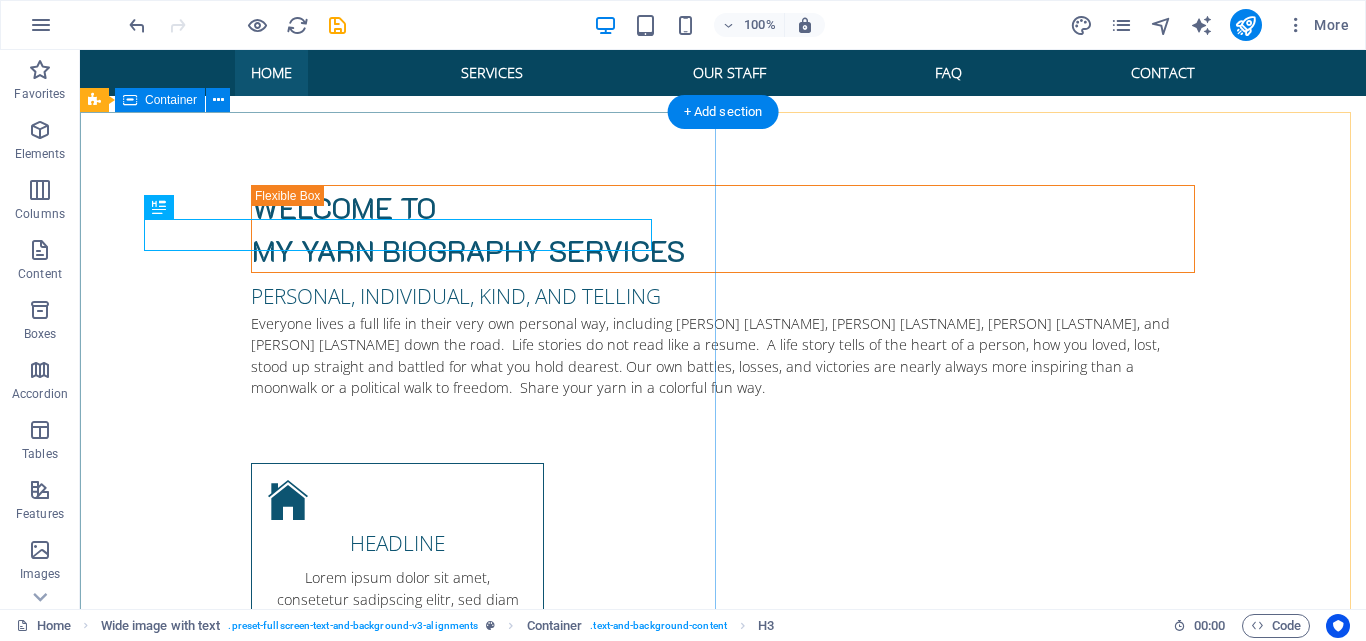 scroll, scrollTop: 974, scrollLeft: 0, axis: vertical 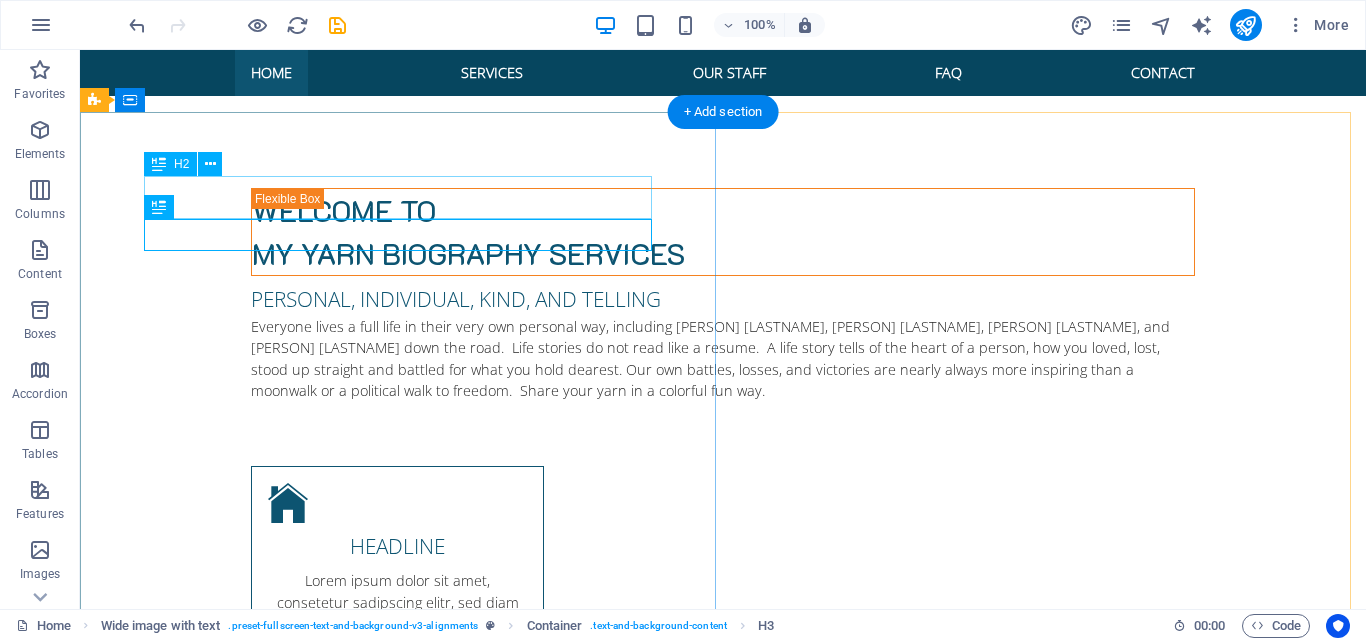 click on "For higher quality of life" at bounding box center (723, 1221) 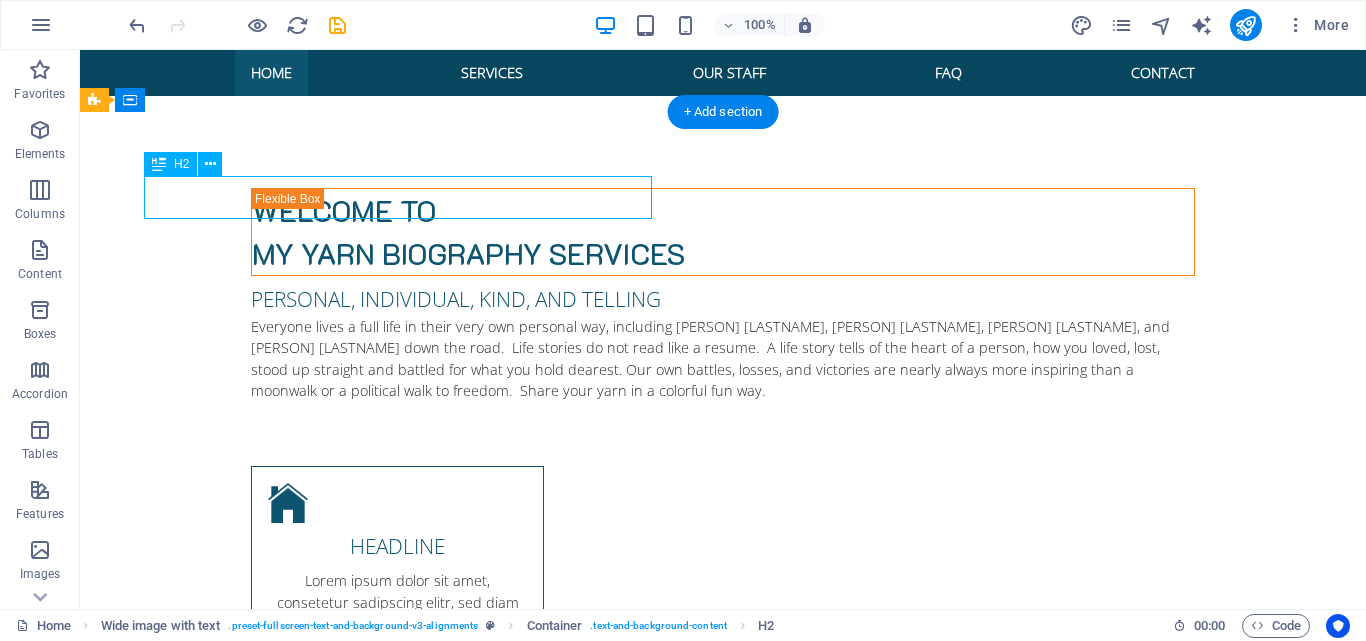 click on "For higher quality of life" at bounding box center [723, 1221] 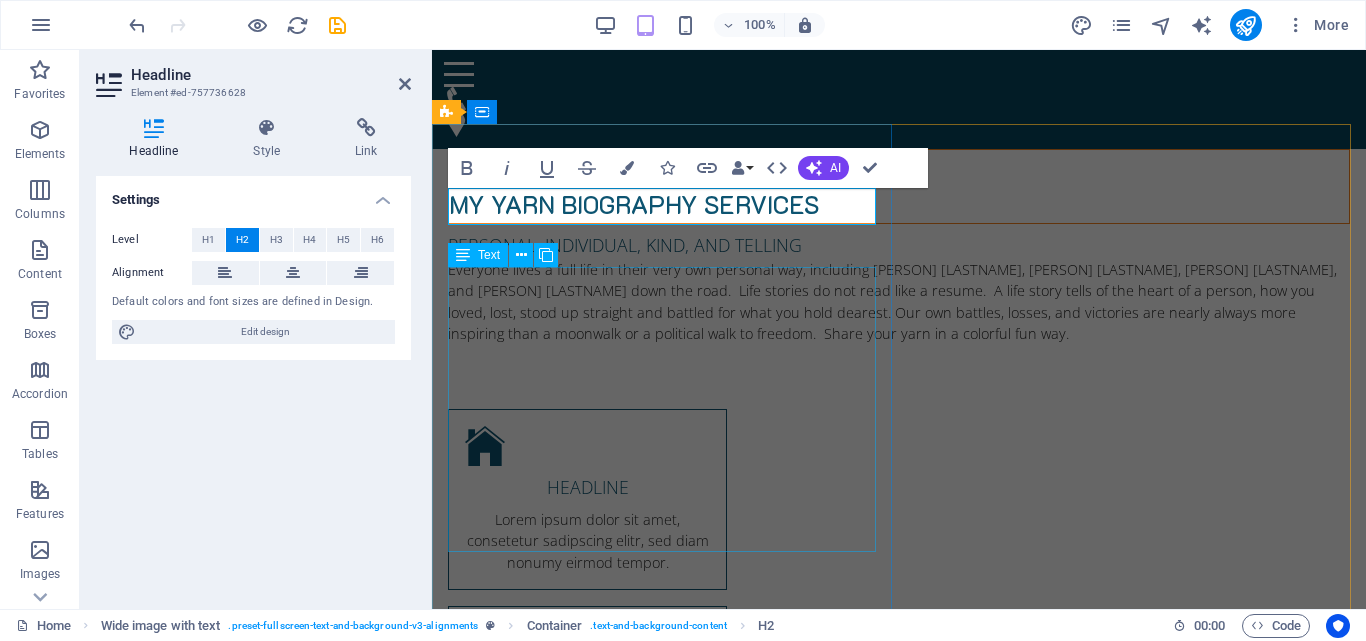 scroll, scrollTop: 951, scrollLeft: 0, axis: vertical 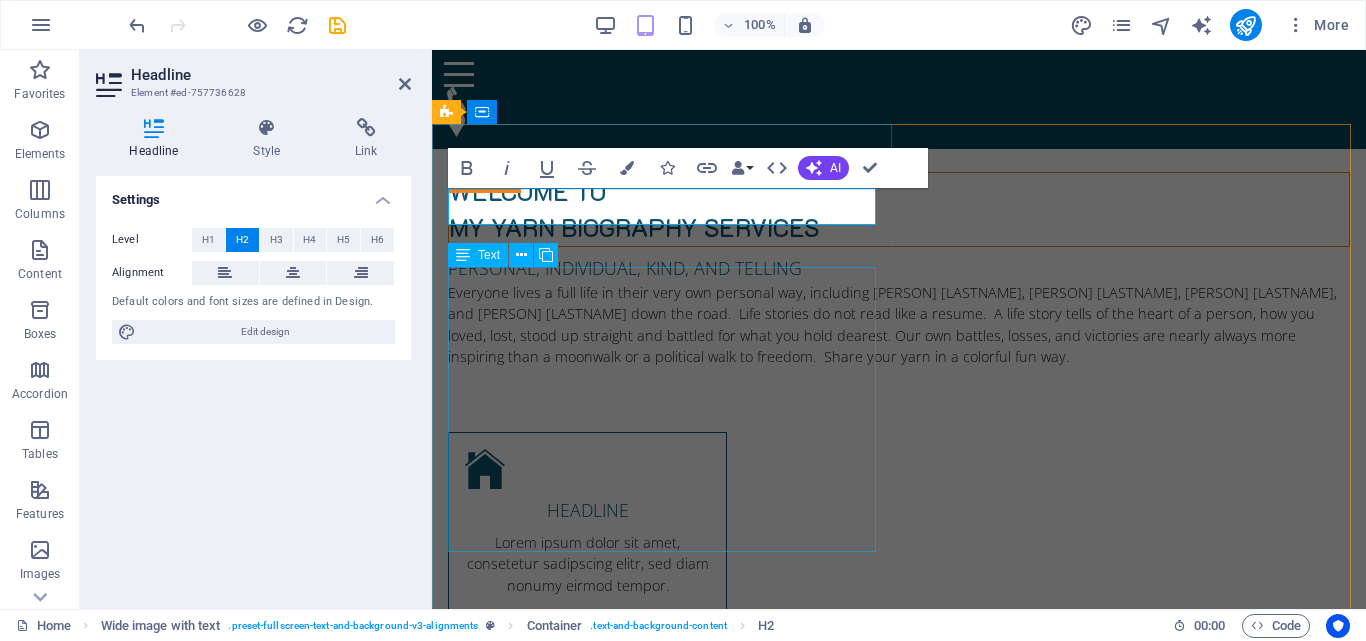type 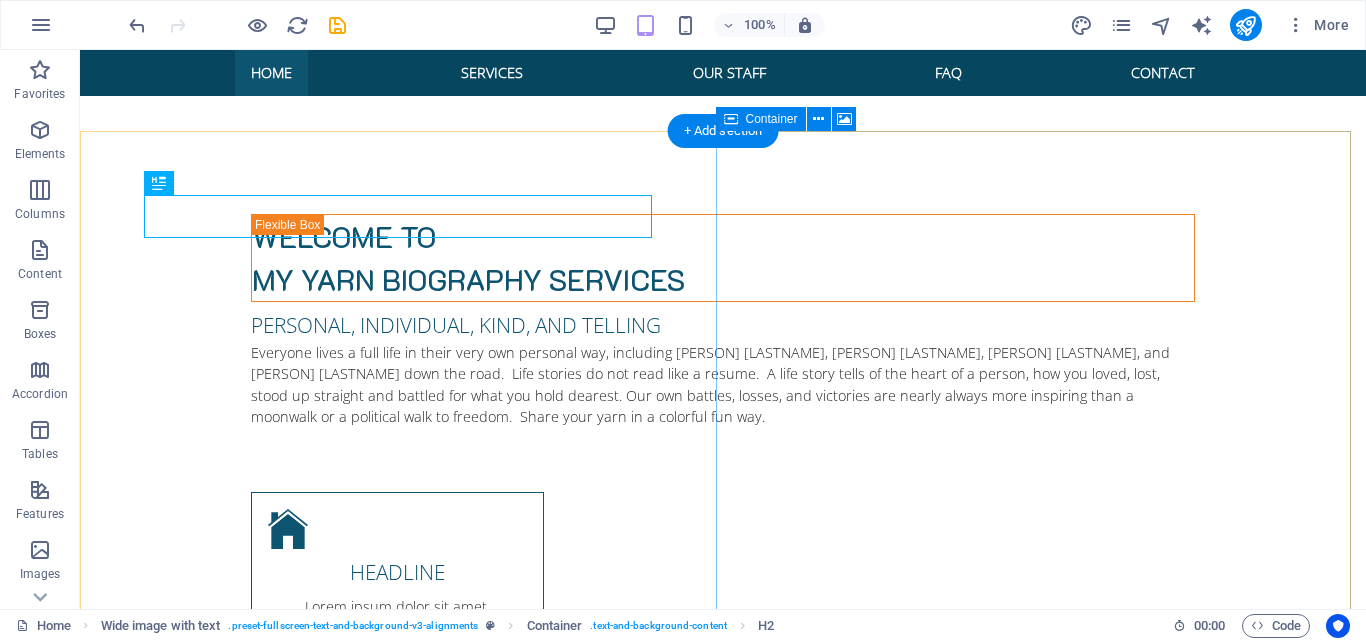 scroll, scrollTop: 948, scrollLeft: 0, axis: vertical 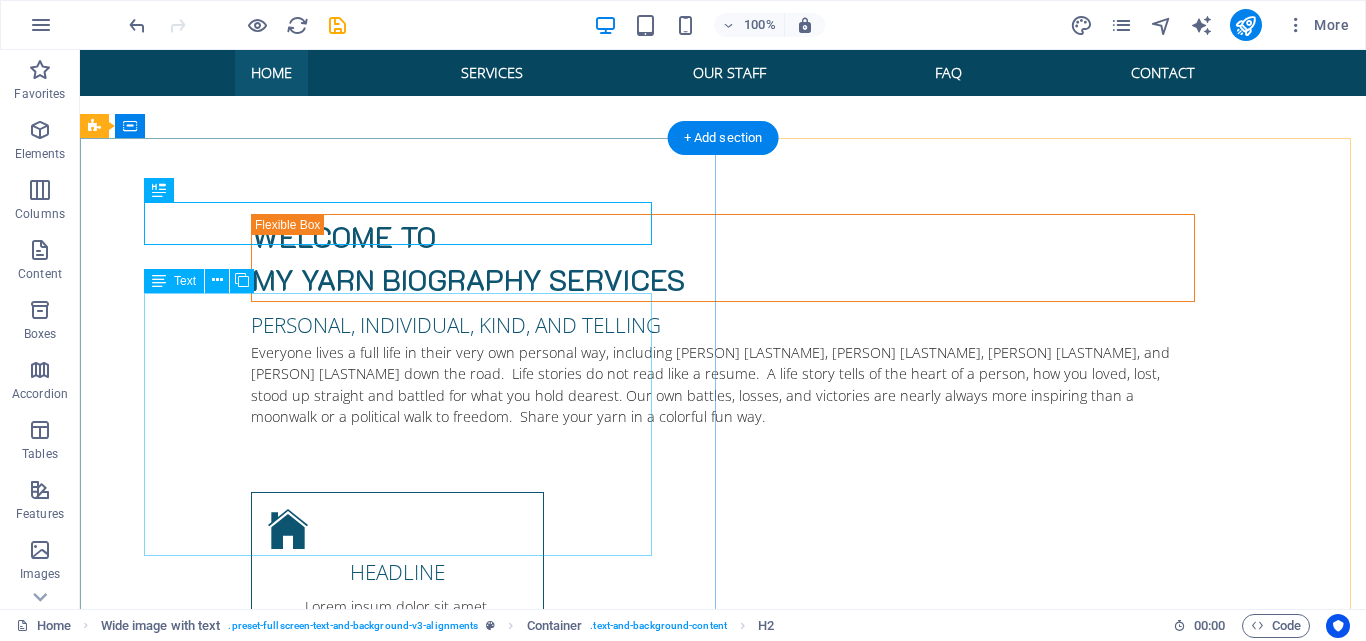 click on "Lorem ipsum dolor sit amet, consetetur sadipscing elitr, sed diam nonumy eirmod tempor invidunt ut labore et dolore magna aliquyam erat, sed diam voluptua. At vero eos et accusam et justo duo dolores et ea rebum. Stet clita kasd gubergren, no sea takimata sanctus est Lorem ipsum dolor sit amet. Lorem ipsum dolor sit amet, consetetur sadipscing elitr, sed diam nonumy eirmod tempor invidunt ut labore et dolore magna aliquyam erat, sed diam voluptua. At vero eos et accusam et justo duo dolores Stet clita kasd gubergren, no sea takimata  sanctus est Lorem ipsum dolor sit amet Lorem ipsum dolor sit amet, consetetur" at bounding box center [723, 1415] 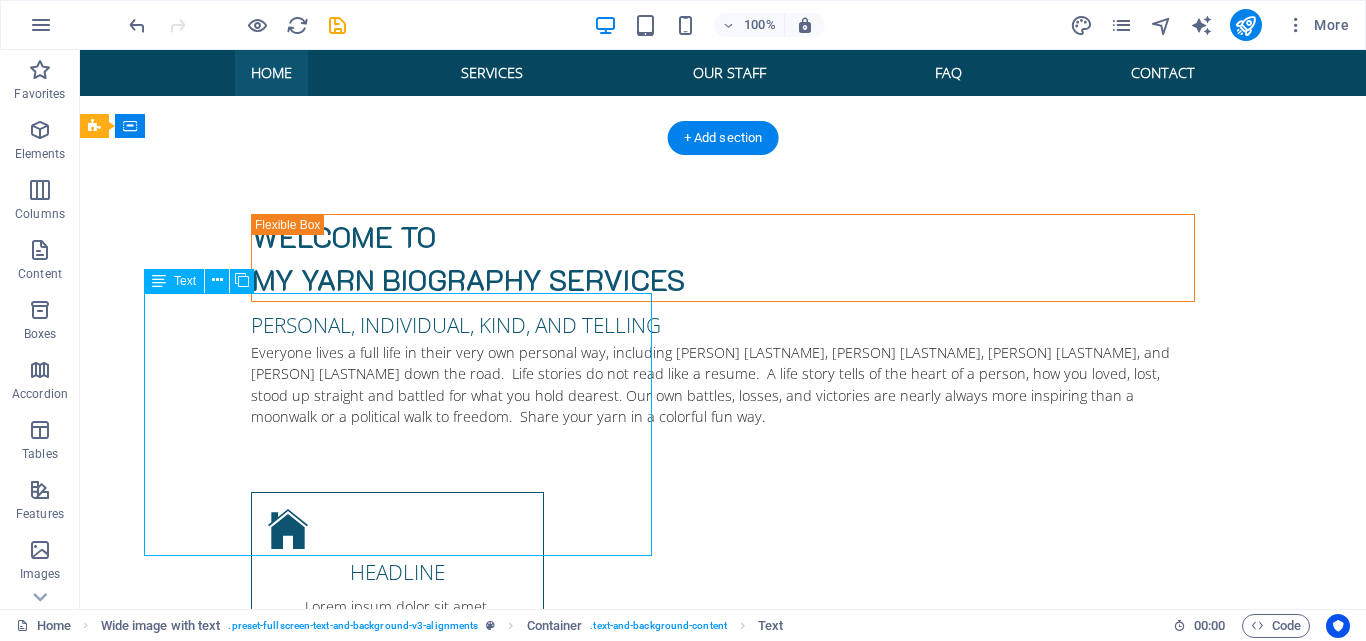click on "Lorem ipsum dolor sit amet, consetetur sadipscing elitr, sed diam nonumy eirmod tempor invidunt ut labore et dolore magna aliquyam erat, sed diam voluptua. At vero eos et accusam et justo duo dolores et ea rebum. Stet clita kasd gubergren, no sea takimata sanctus est Lorem ipsum dolor sit amet. Lorem ipsum dolor sit amet, consetetur sadipscing elitr, sed diam nonumy eirmod tempor invidunt ut labore et dolore magna aliquyam erat, sed diam voluptua. At vero eos et accusam et justo duo dolores Stet clita kasd gubergren, no sea takimata  sanctus est Lorem ipsum dolor sit amet Lorem ipsum dolor sit amet, consetetur" at bounding box center (723, 1415) 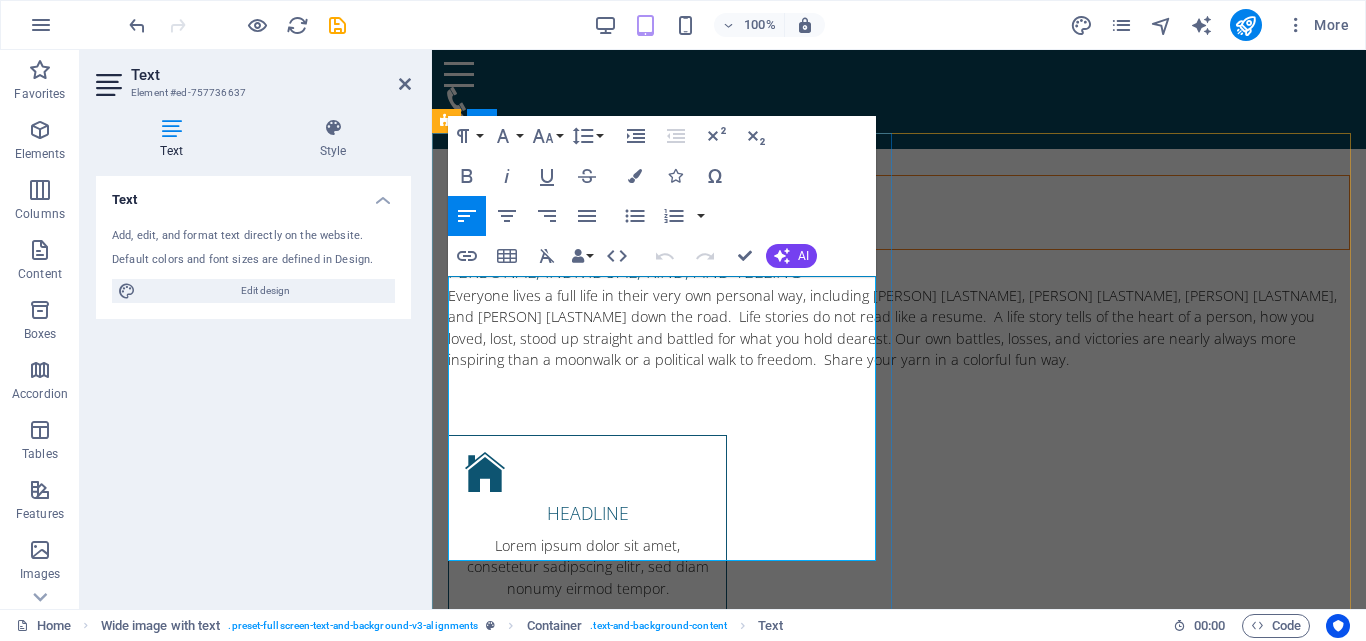 scroll, scrollTop: 942, scrollLeft: 0, axis: vertical 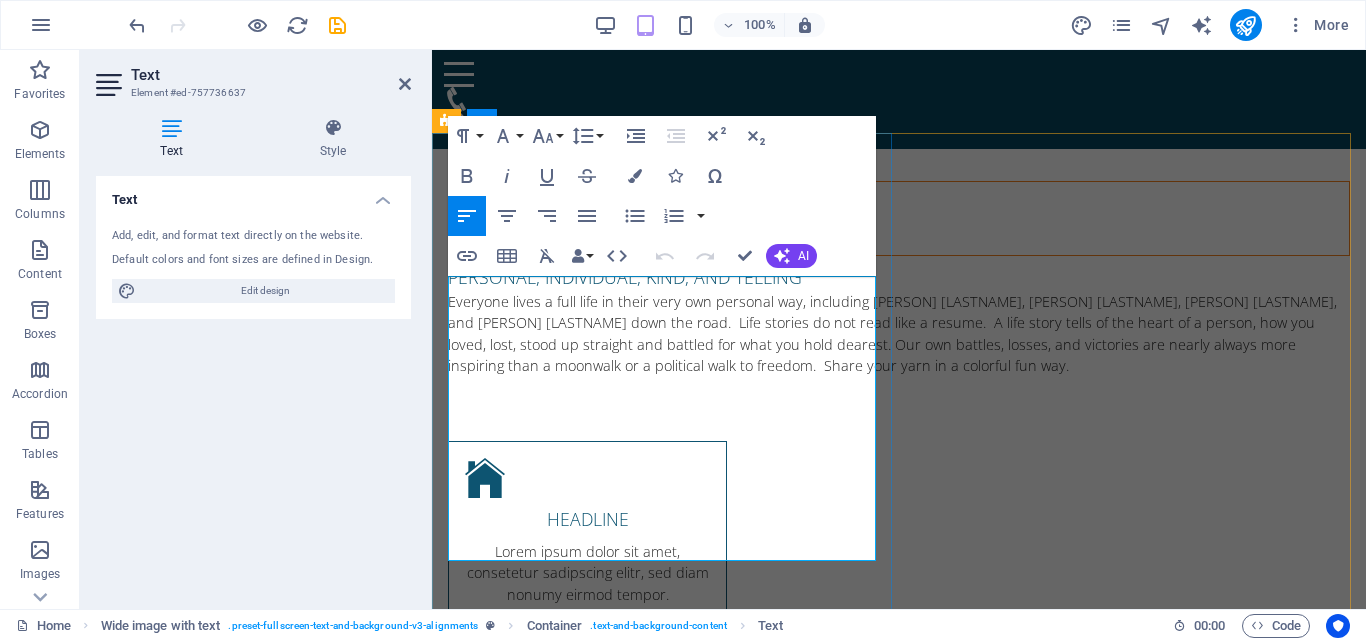 drag, startPoint x: 641, startPoint y: 442, endPoint x: 449, endPoint y: 294, distance: 242.42113 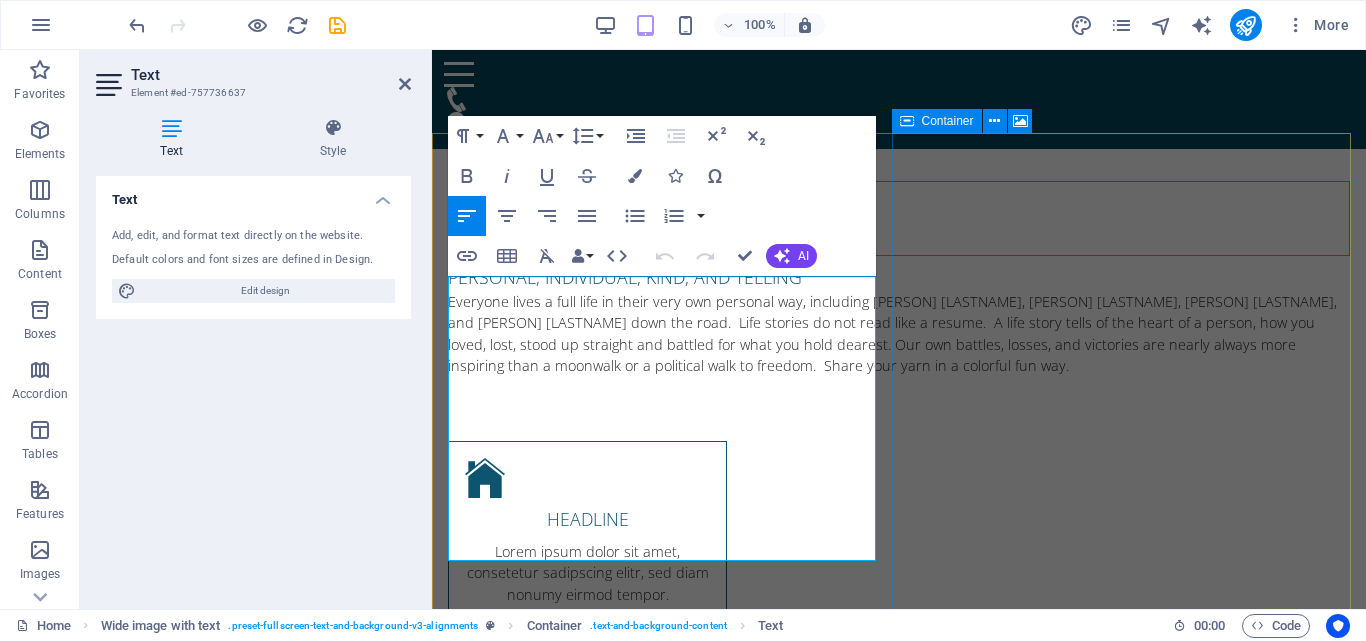 type 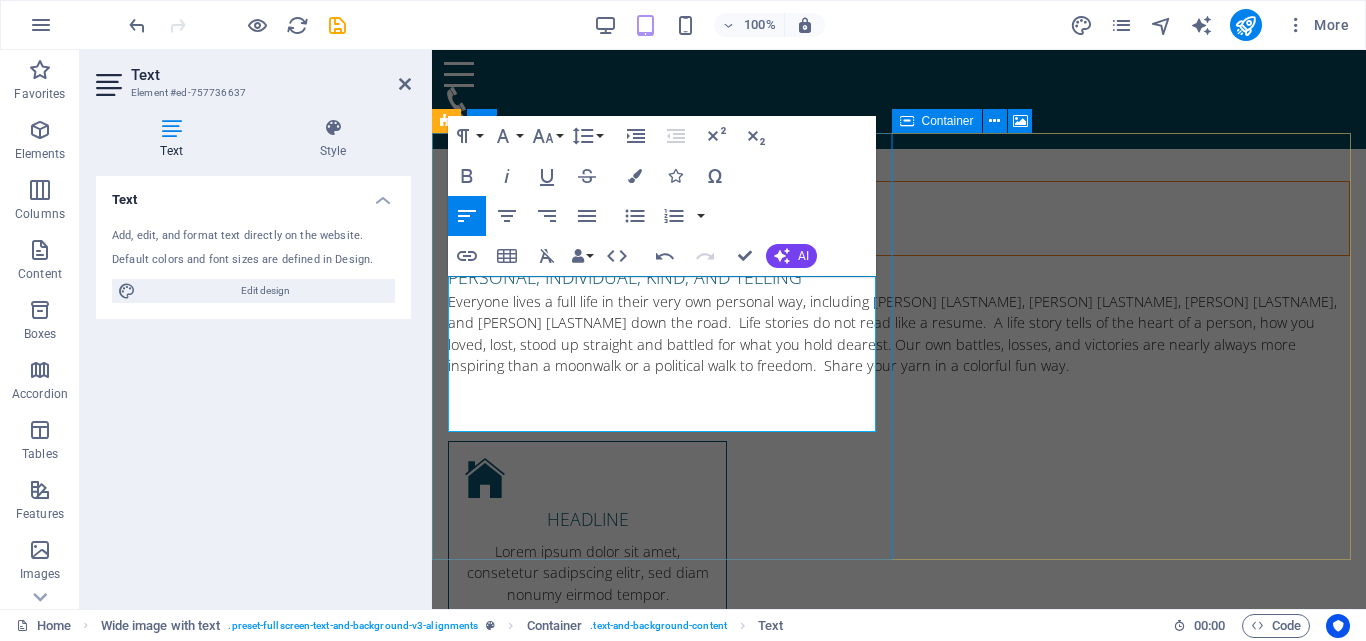 drag, startPoint x: 760, startPoint y: 377, endPoint x: 466, endPoint y: 345, distance: 295.73636 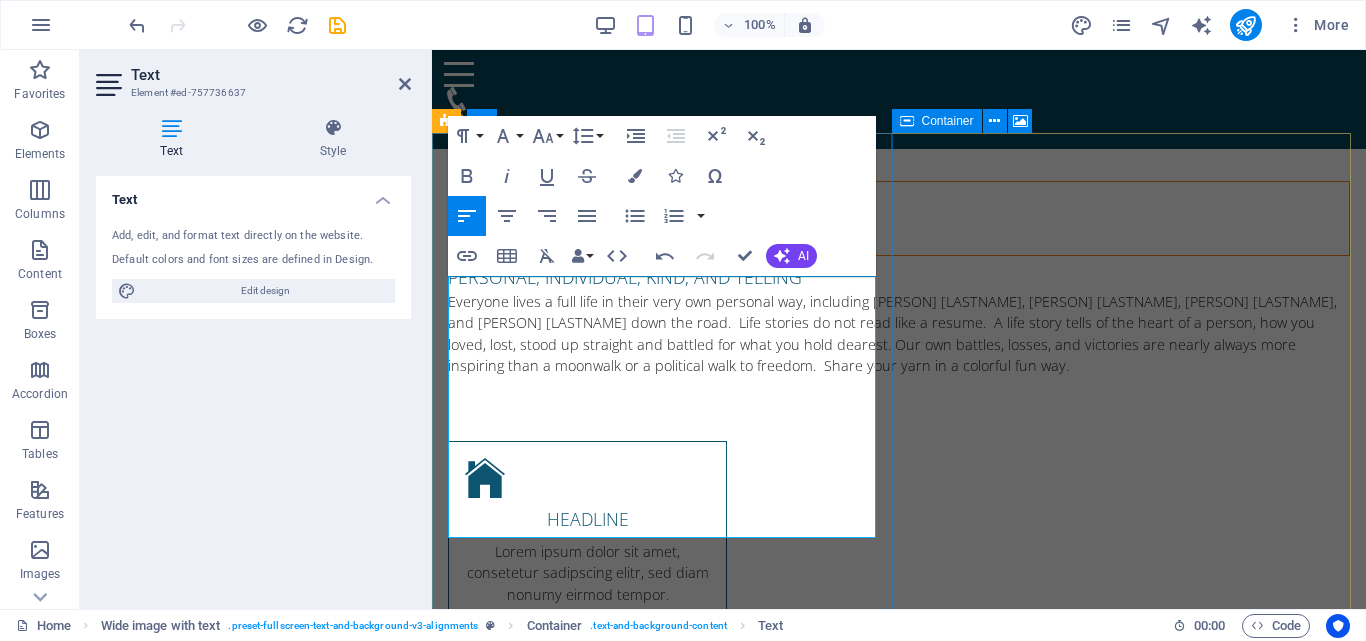 drag, startPoint x: 738, startPoint y: 520, endPoint x: 450, endPoint y: 484, distance: 290.24127 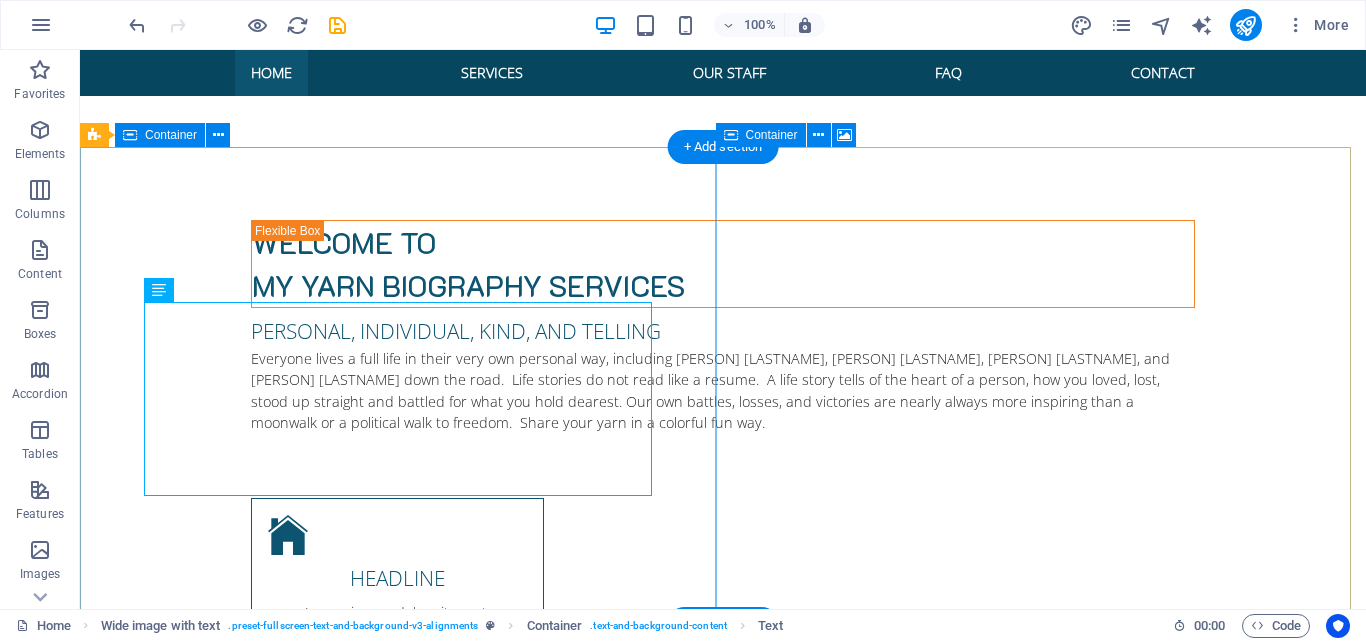scroll, scrollTop: 939, scrollLeft: 0, axis: vertical 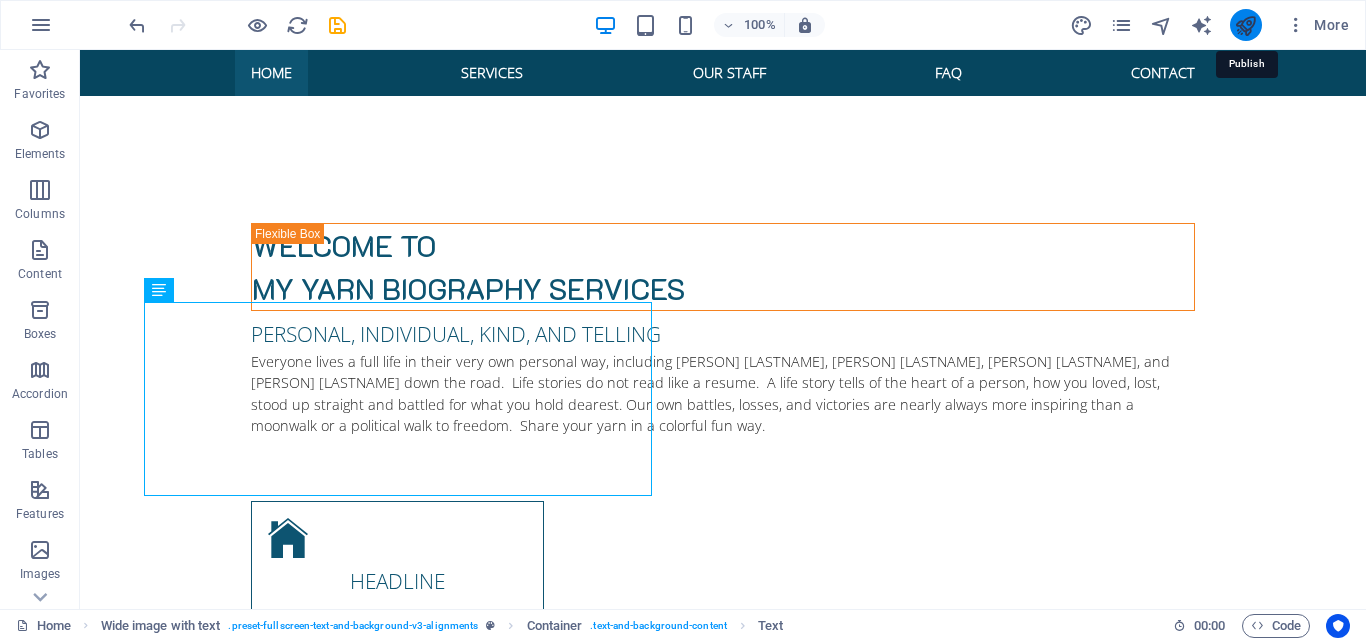 click at bounding box center [1245, 25] 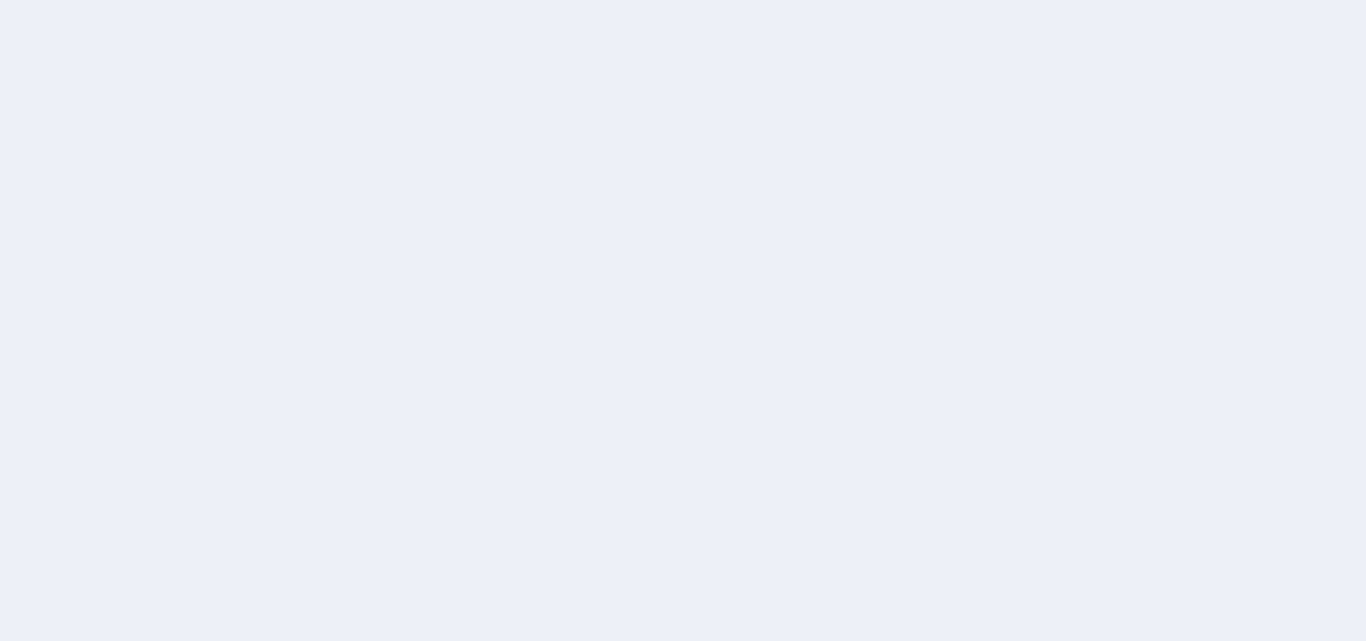 scroll, scrollTop: 0, scrollLeft: 0, axis: both 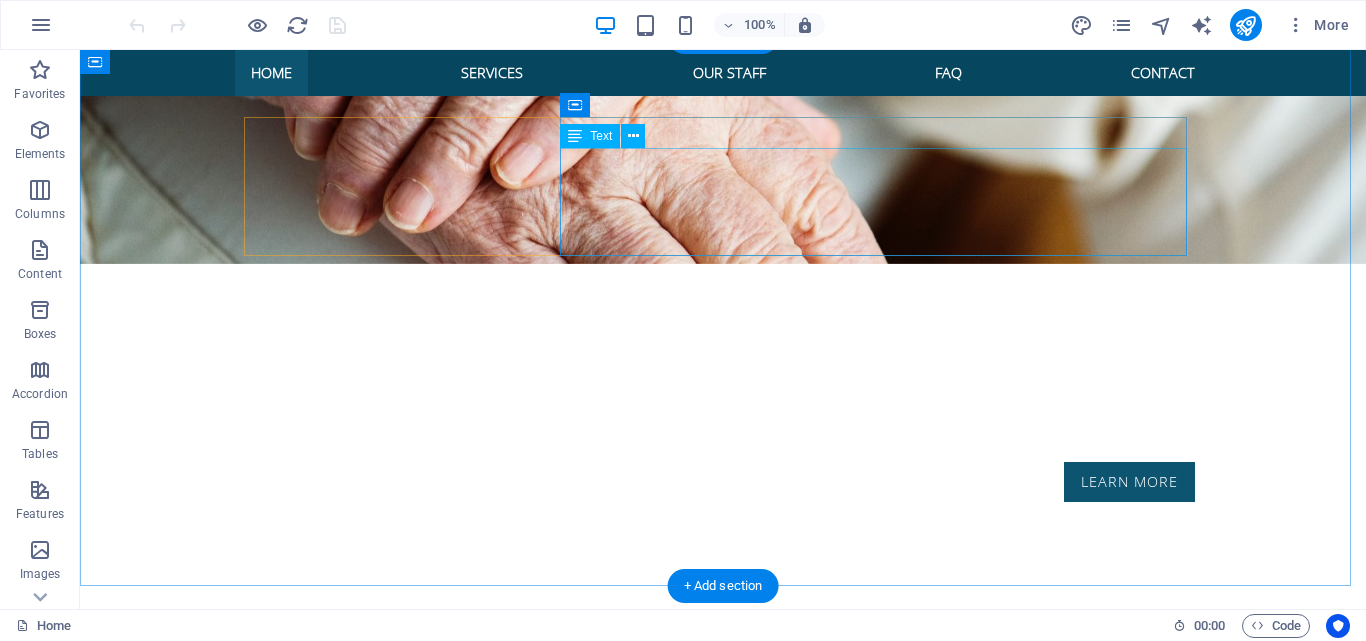 click on "Everyone lives a full life in their very own personal way, including [PERSON] [LASTNAME], [PERSON] [LASTNAME], [PERSON] [LASTNAME], and [PERSON] [LASTNAME] down the road.  Life stories do not read like a resume.  A life story tells of the heart of a person, how you loved, lost, stood up straight and battled for what you hold dearest. Our own battles, losses, and victories are nearly always more inspiring than a moonwalk or a political walk to freedom.  Share your yarn in a colorful fun way." at bounding box center [723, 833] 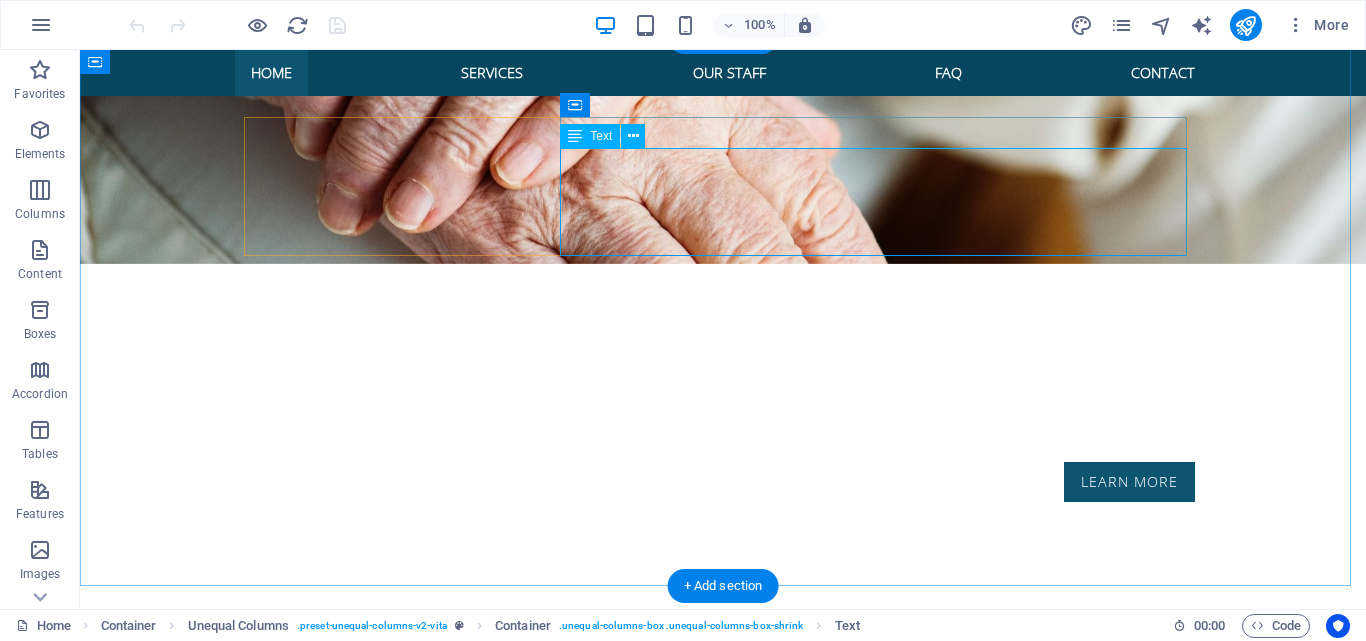 click on "Everyone lives a full life in their very own personal way, including [PERSON] [LASTNAME], [PERSON] [LASTNAME], [PERSON] [LASTNAME], and [PERSON] [LASTNAME] down the road.  Life stories do not read like a resume.  A life story tells of the heart of a person, how you loved, lost, stood up straight and battled for what you hold dearest. Our own battles, losses, and victories are nearly always more inspiring than a moonwalk or a political walk to freedom.  Share your yarn in a colorful fun way." at bounding box center (723, 833) 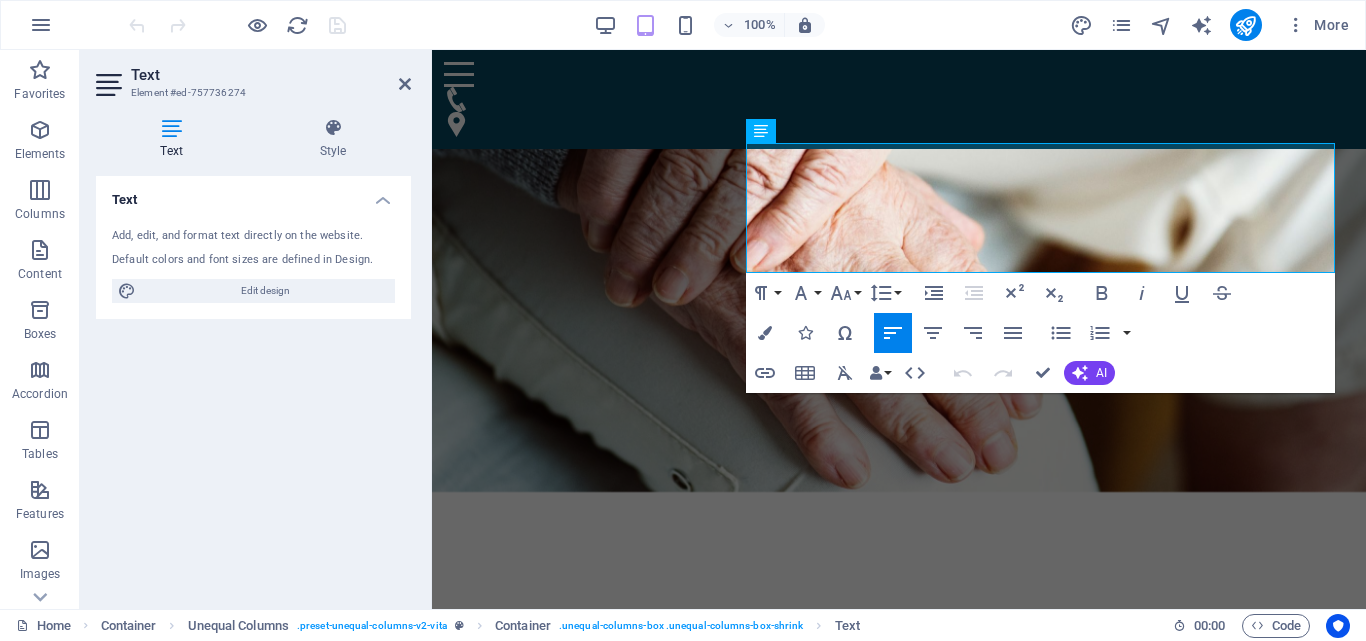 scroll, scrollTop: 477, scrollLeft: 0, axis: vertical 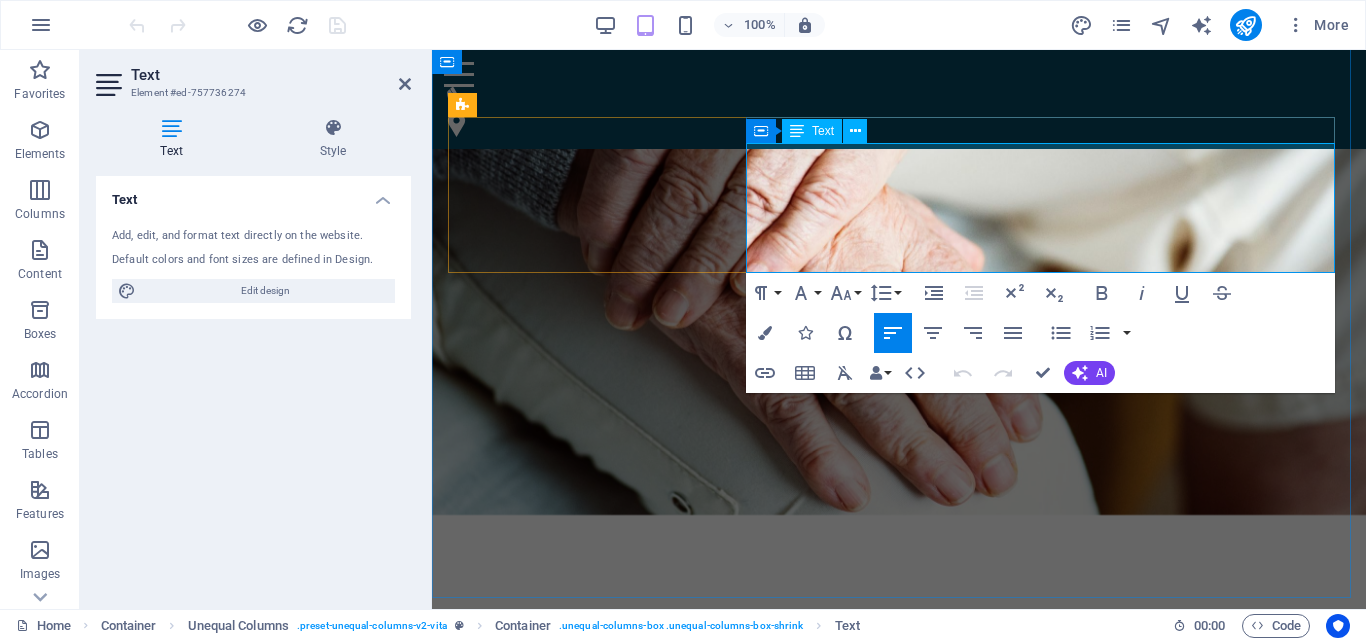 click on "Everyone lives a full life in their very own personal way, including [PERSON] [LASTNAME], [PERSON] [LASTNAME], [PERSON] [LASTNAME], and [PERSON] [LASTNAME] down the road.  Life stories do not read like a resume.  A life story tells of the heart of a person, how you loved, lost, stood up straight and battled for what you hold dearest. Our own battles, losses, and victories are nearly always more inspiring than a moonwalk or a political walk to freedom.  Share your yarn in a colorful fun way." at bounding box center (899, 799) 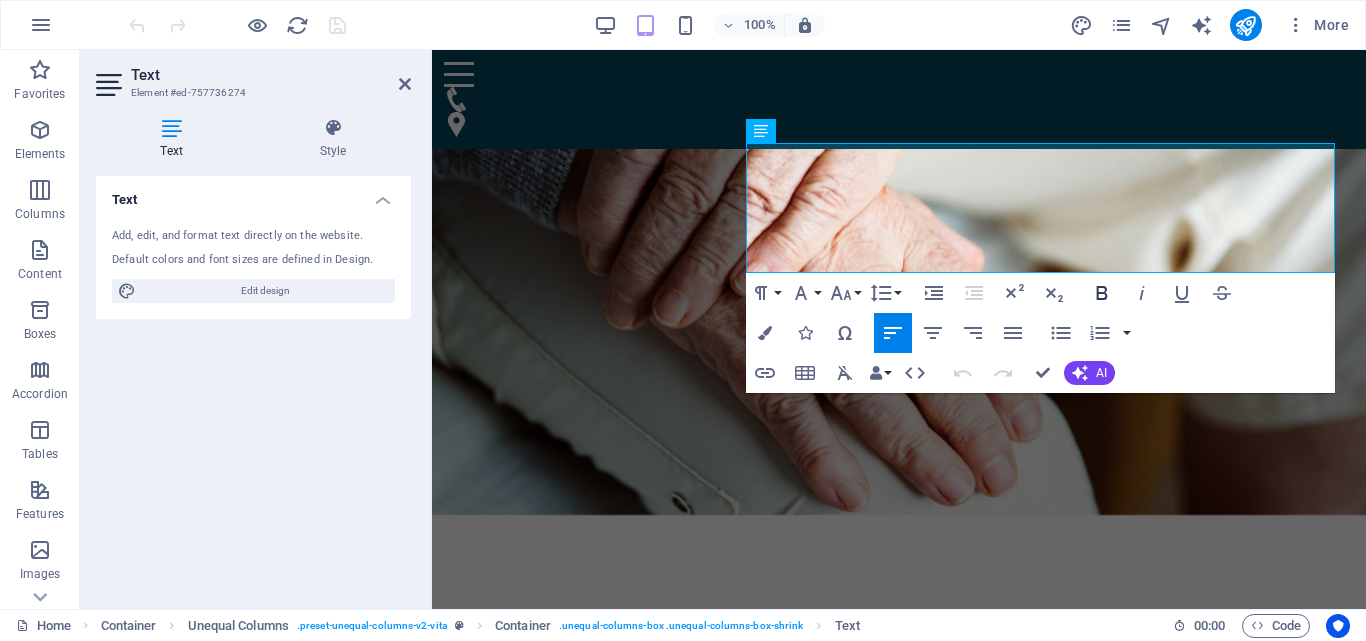 type 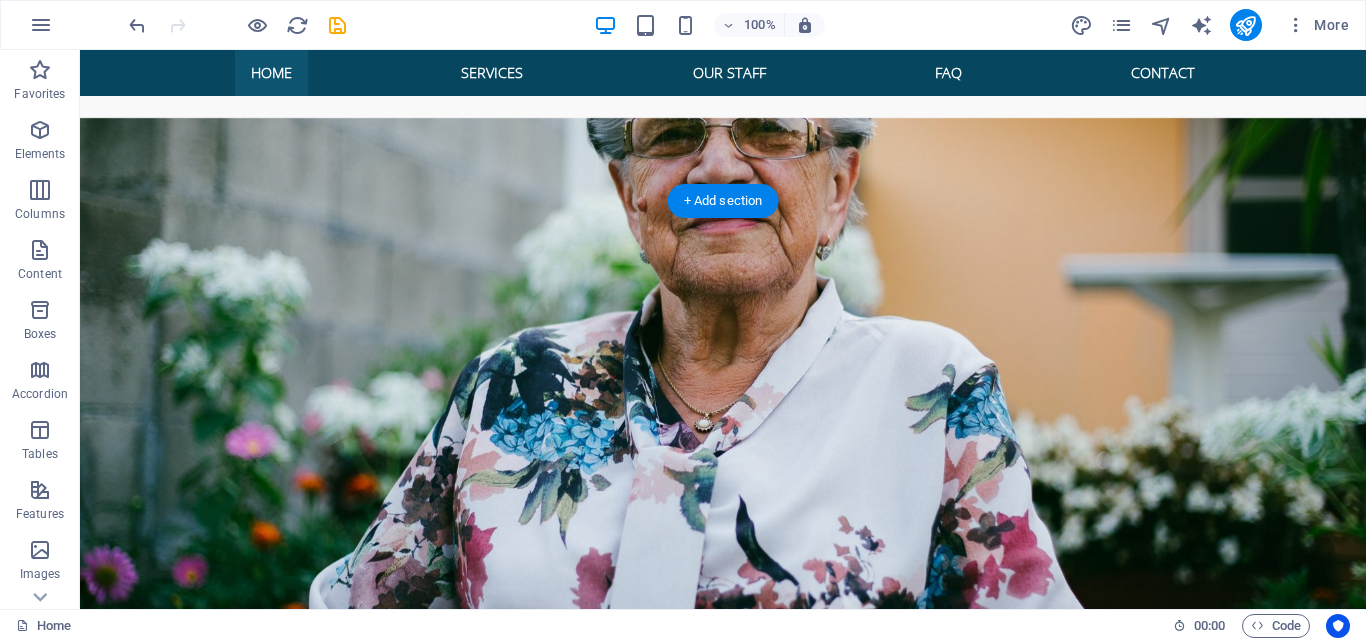scroll, scrollTop: 2605, scrollLeft: 0, axis: vertical 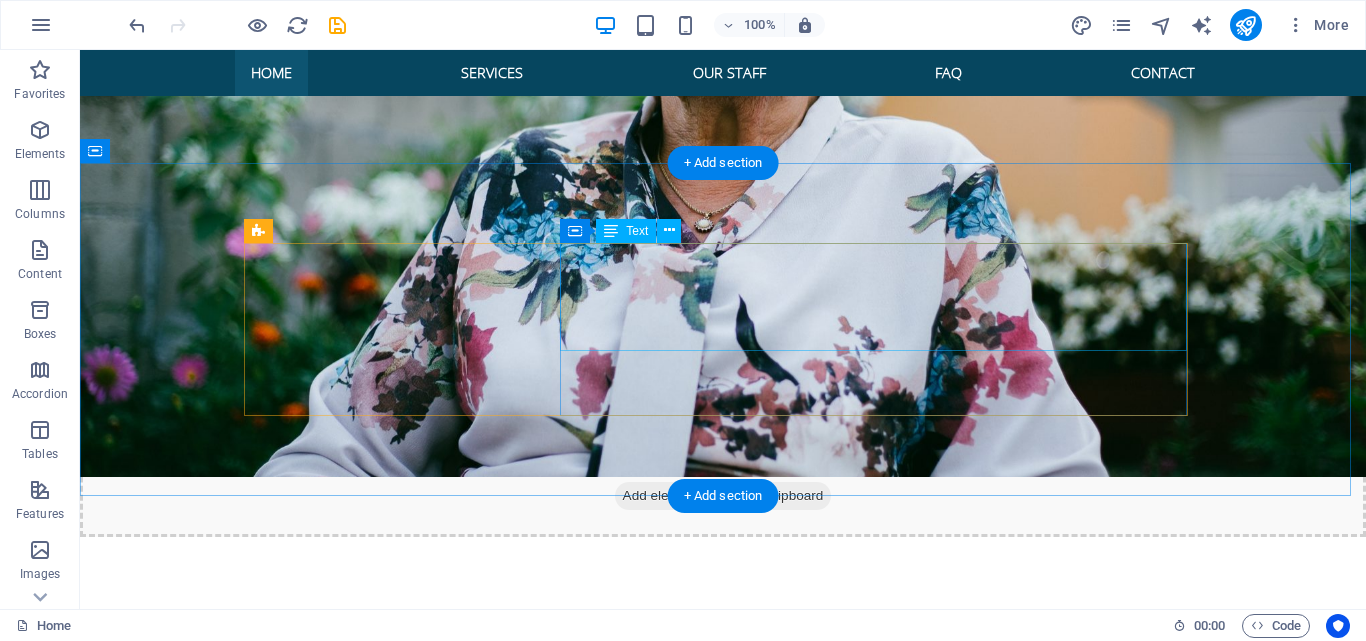 click on "Lorem ipsum dolor sit amet, consetetur sadipscing elitr, sed diam nonumy eirmod tempor invidunt ut labore et dolore magna aliquyam erat, sed diam voluptua. At vero eos et accusam et justo duo dolores et ea rebum. Stet clita kasd gubergren, no sea takimata sanctus est Lorem ipsum dolor sit amet. Lorem ipsum dolor sit amet, consetetur sadipscing elitr. Lorem ipsum dolor sit amet, consetetur sadipscing elitr, sed diam nonumy eirmod tempor invidunt." at bounding box center [723, 2526] 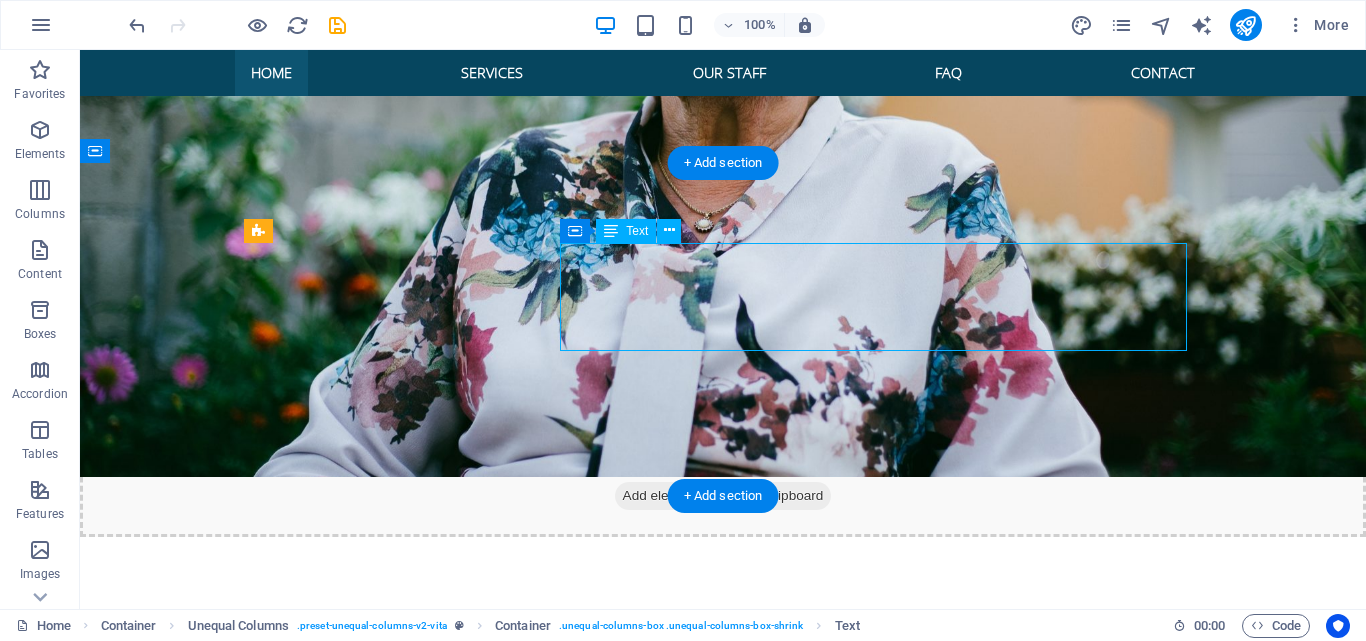 click on "Lorem ipsum dolor sit amet, consetetur sadipscing elitr, sed diam nonumy eirmod tempor invidunt ut labore et dolore magna aliquyam erat, sed diam voluptua. At vero eos et accusam et justo duo dolores et ea rebum. Stet clita kasd gubergren, no sea takimata sanctus est Lorem ipsum dolor sit amet. Lorem ipsum dolor sit amet, consetetur sadipscing elitr. Lorem ipsum dolor sit amet, consetetur sadipscing elitr, sed diam nonumy eirmod tempor invidunt." at bounding box center [723, 2526] 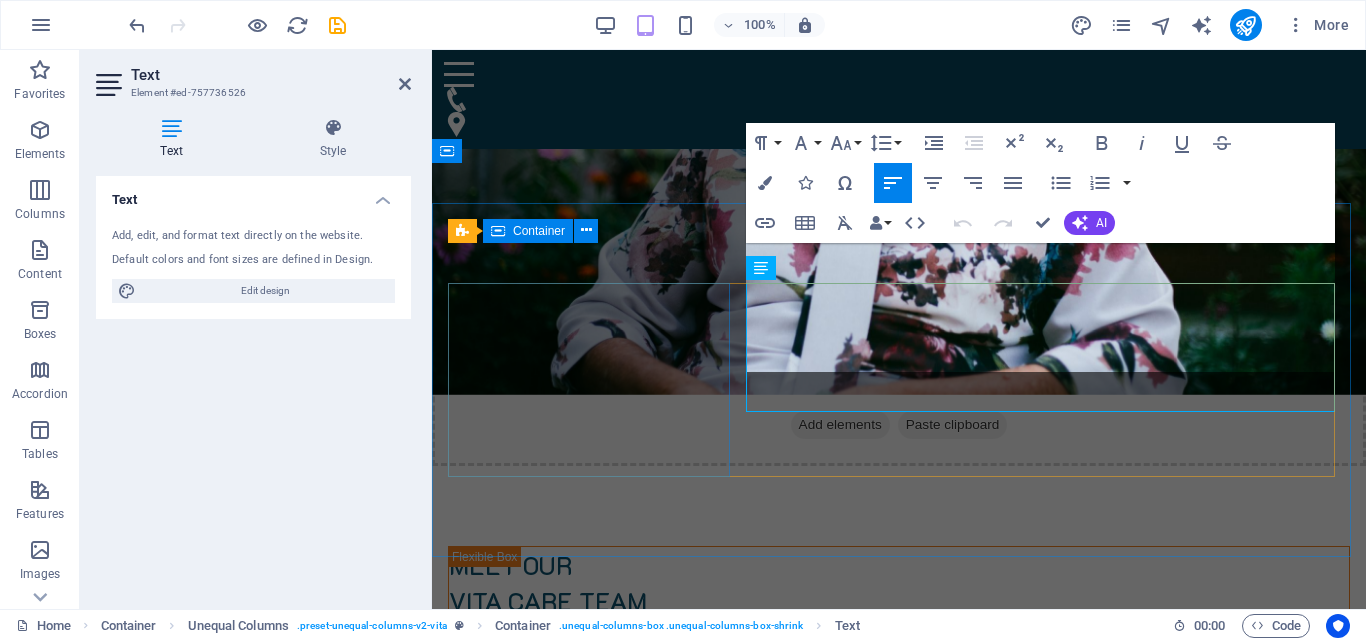 scroll, scrollTop: 2495, scrollLeft: 0, axis: vertical 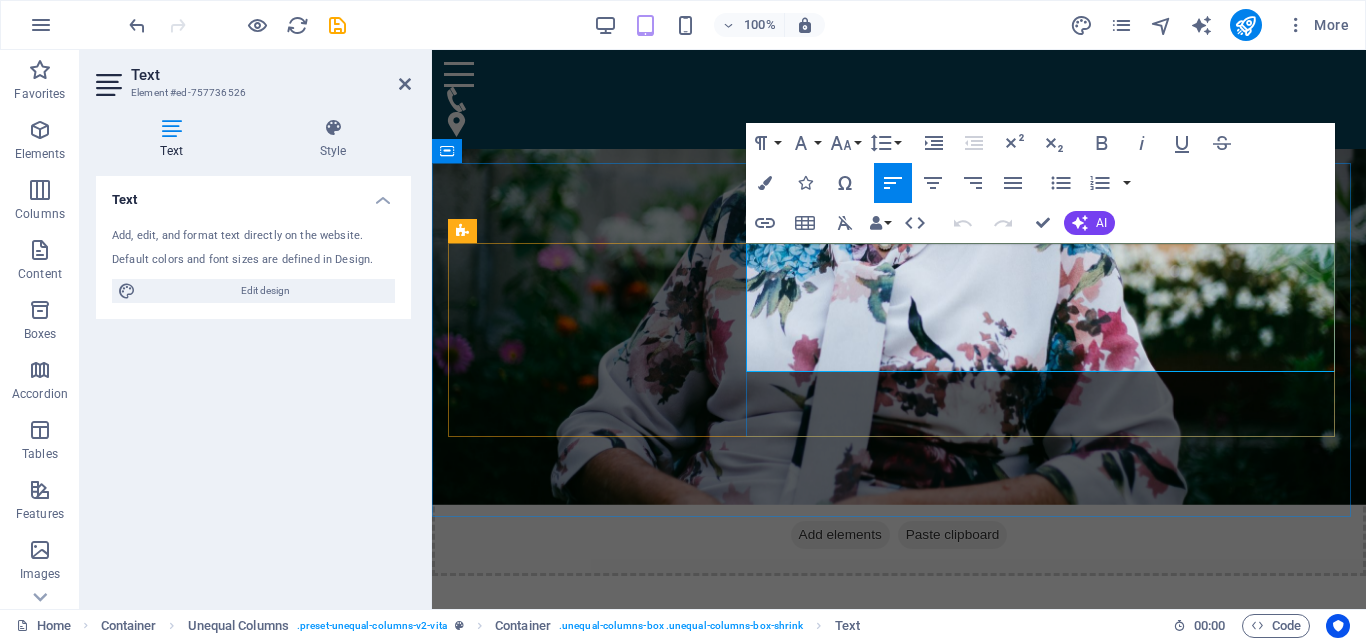 drag, startPoint x: 907, startPoint y: 362, endPoint x: 749, endPoint y: 261, distance: 187.52333 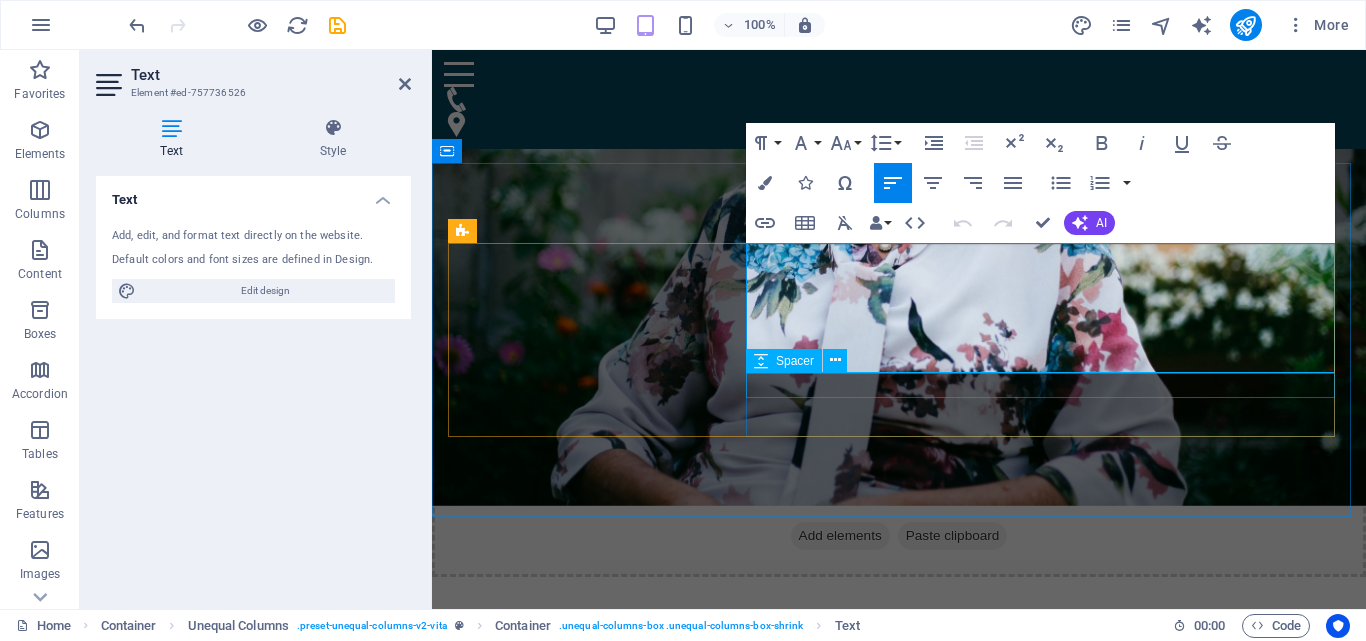 scroll, scrollTop: 2495, scrollLeft: 0, axis: vertical 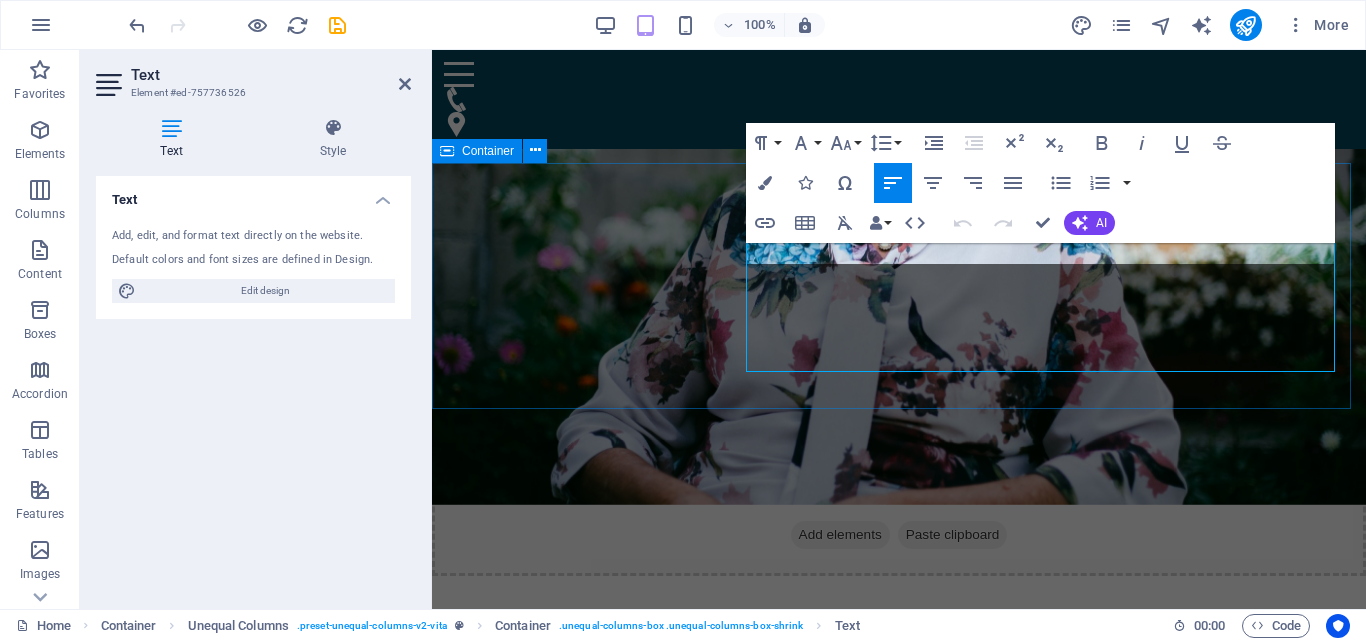 type 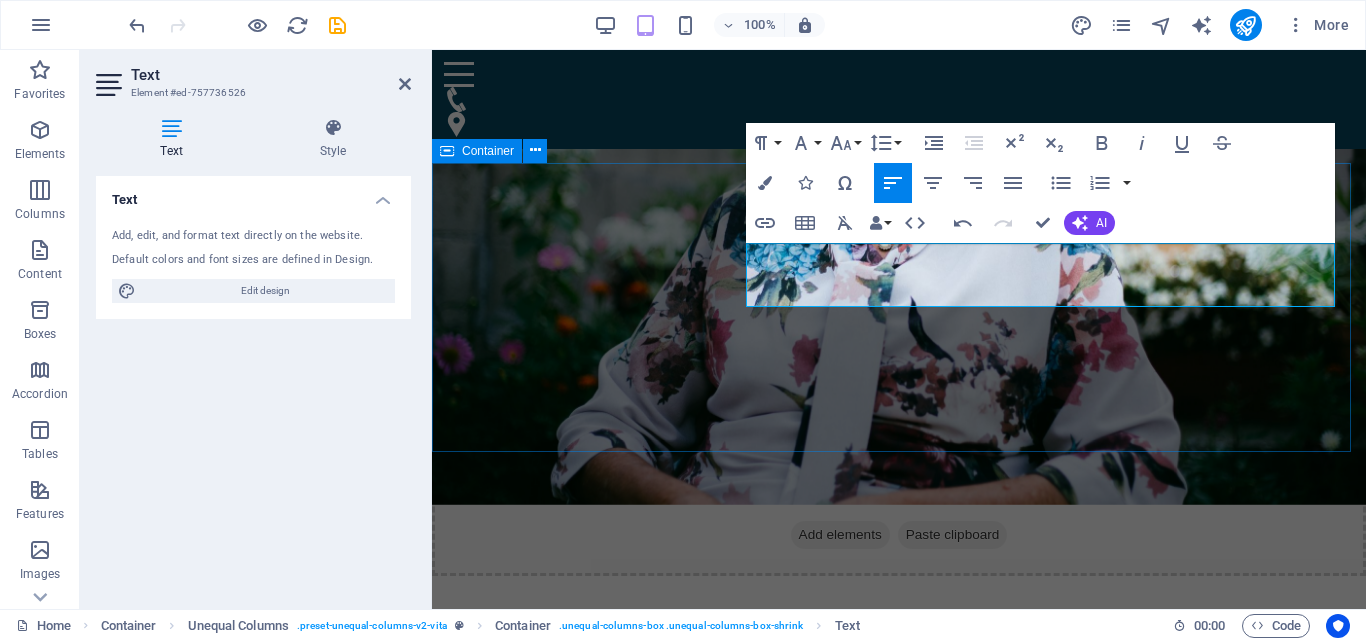 scroll, scrollTop: 2494, scrollLeft: 0, axis: vertical 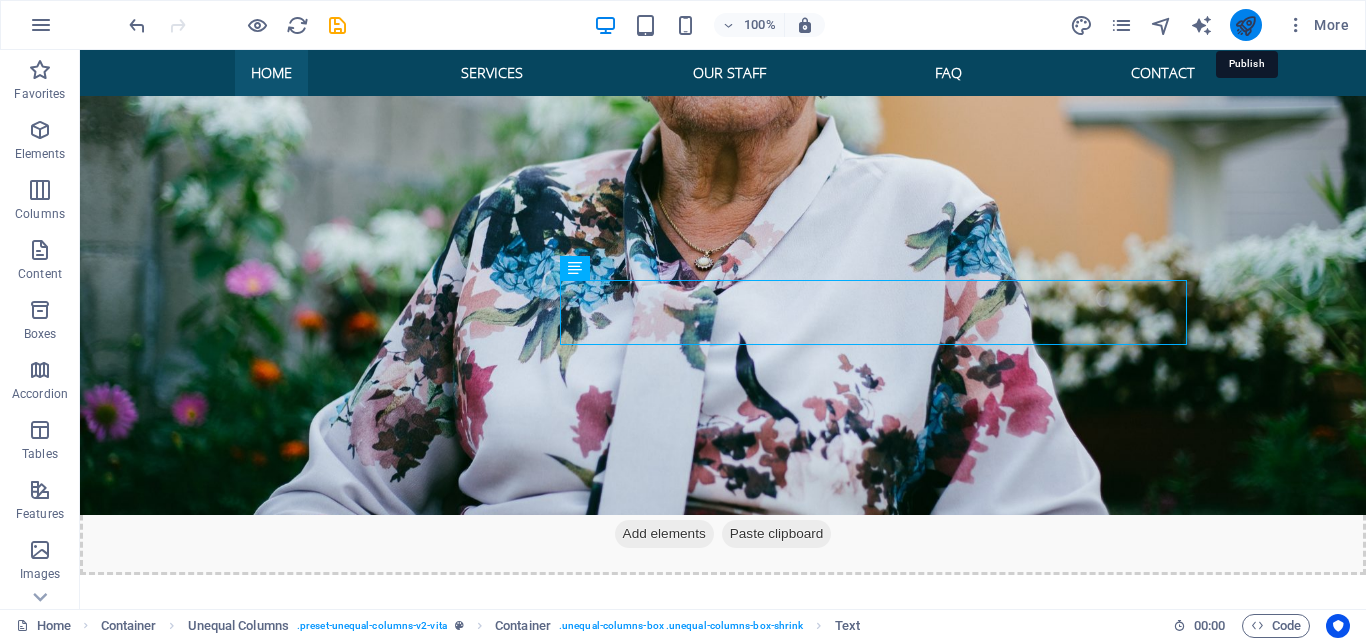 click at bounding box center (1245, 25) 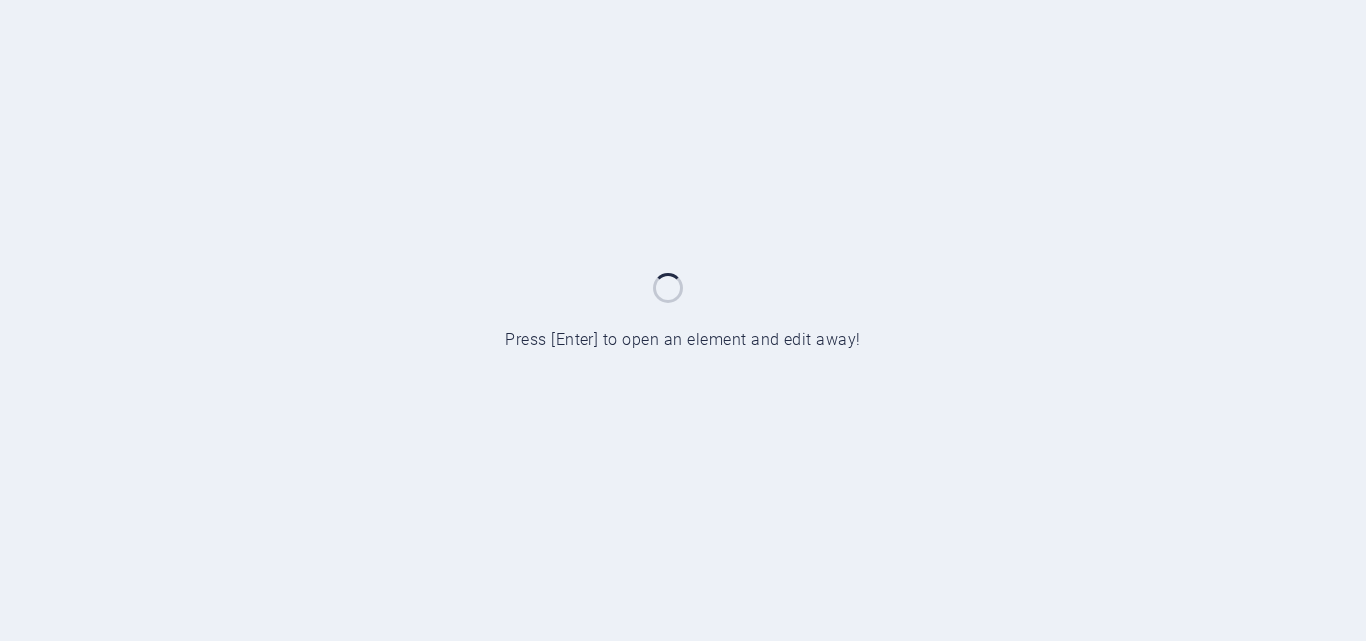 scroll, scrollTop: 0, scrollLeft: 0, axis: both 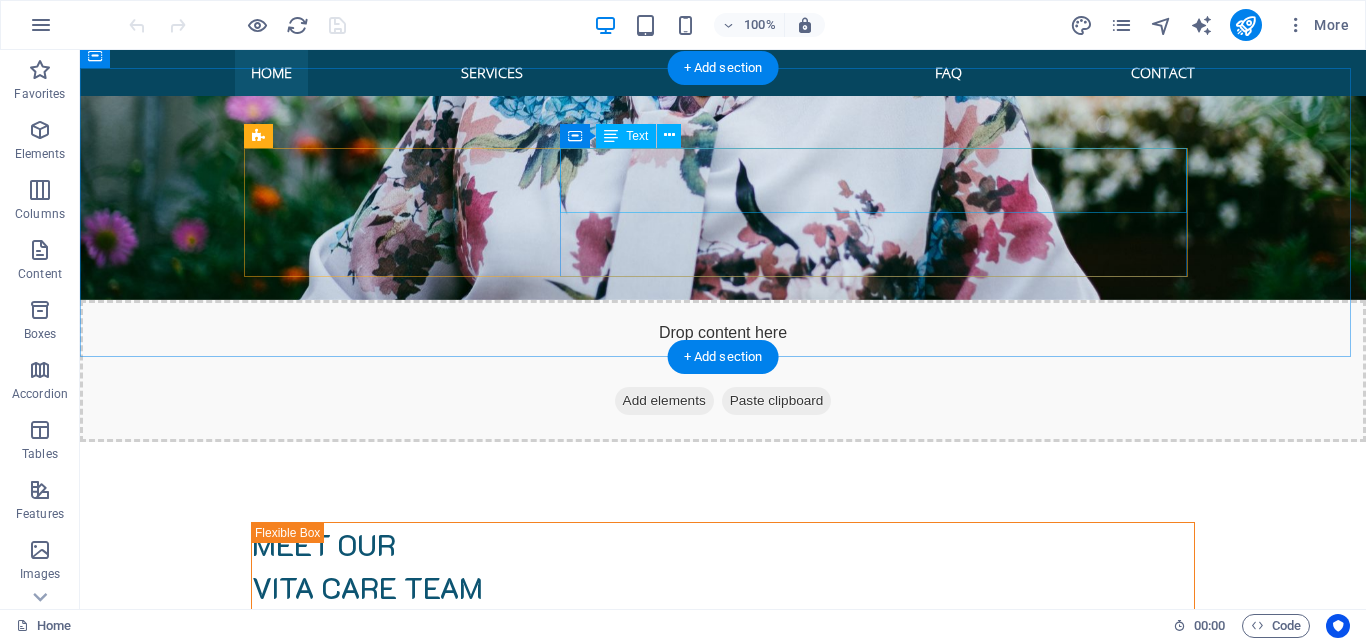 click on "Every question is one step closer to your story being told beautifully.  Not everything can be written on this website because it really is about you.  So drop us a line with whatever you like, and we'll have a yarn" at bounding box center (723, 2410) 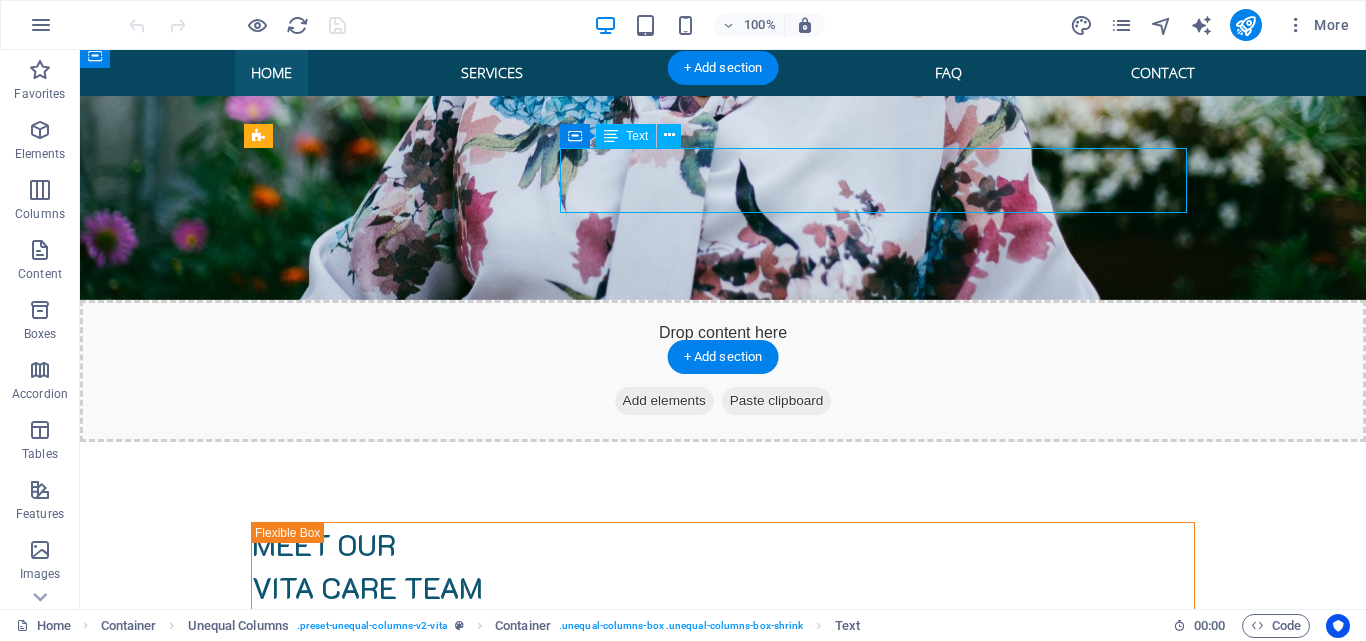 click on "Every question is one step closer to your story being told beautifully.  Not everything can be written on this website because it really is about you.  So drop us a line with whatever you like, and we'll have a yarn" at bounding box center (723, 2410) 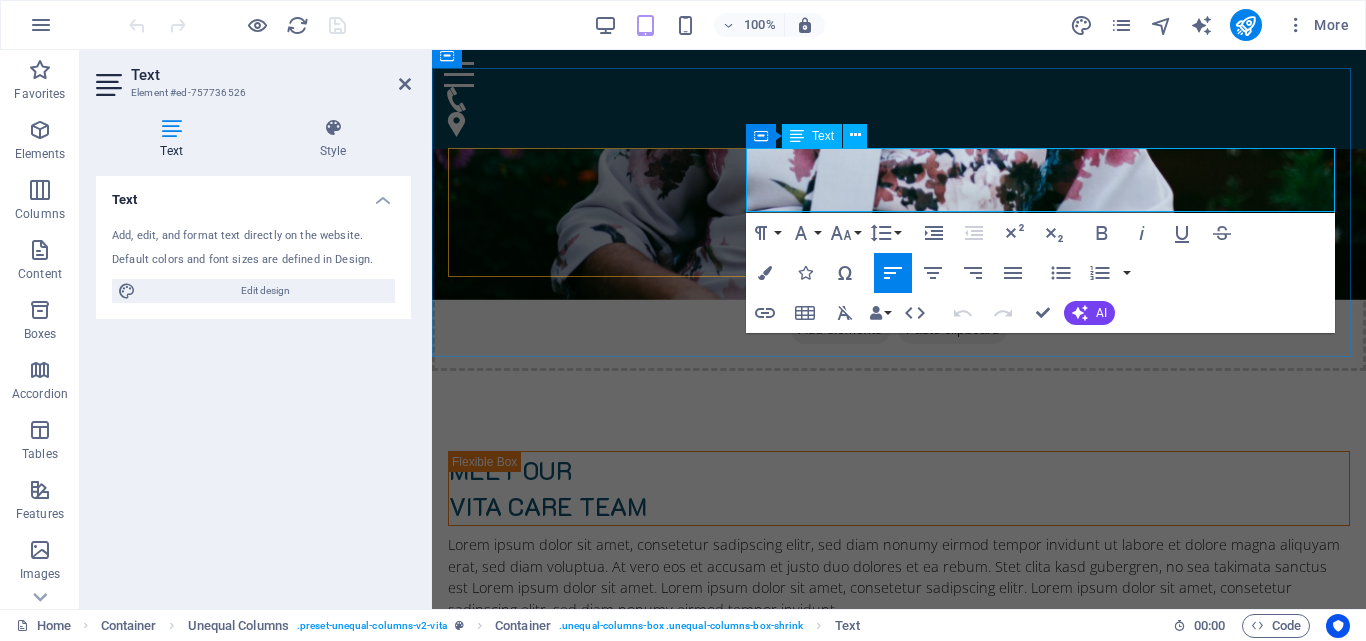 scroll, scrollTop: 2590, scrollLeft: 0, axis: vertical 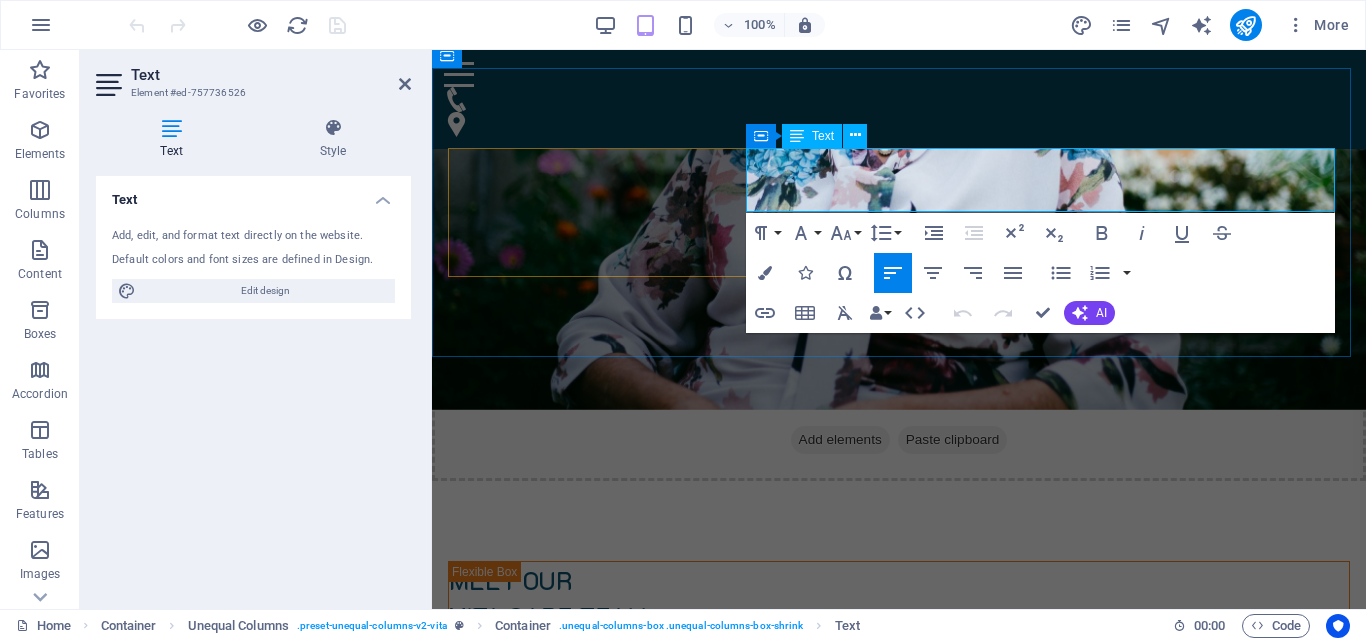 click on "Every question is one step closer to your story being told beautifully.  Not everything can be written on this website because it really is about you.  So drop us a line with whatever you like, and we'll have a yarn" at bounding box center [899, 2298] 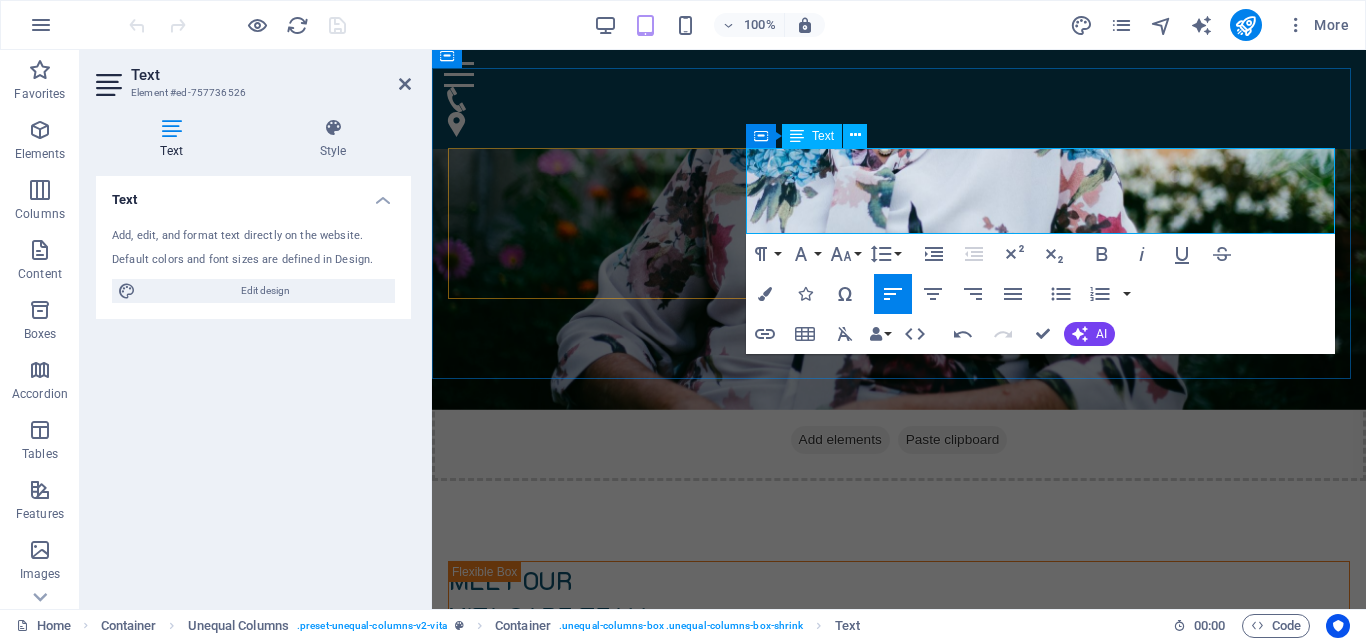 scroll, scrollTop: 2589, scrollLeft: 0, axis: vertical 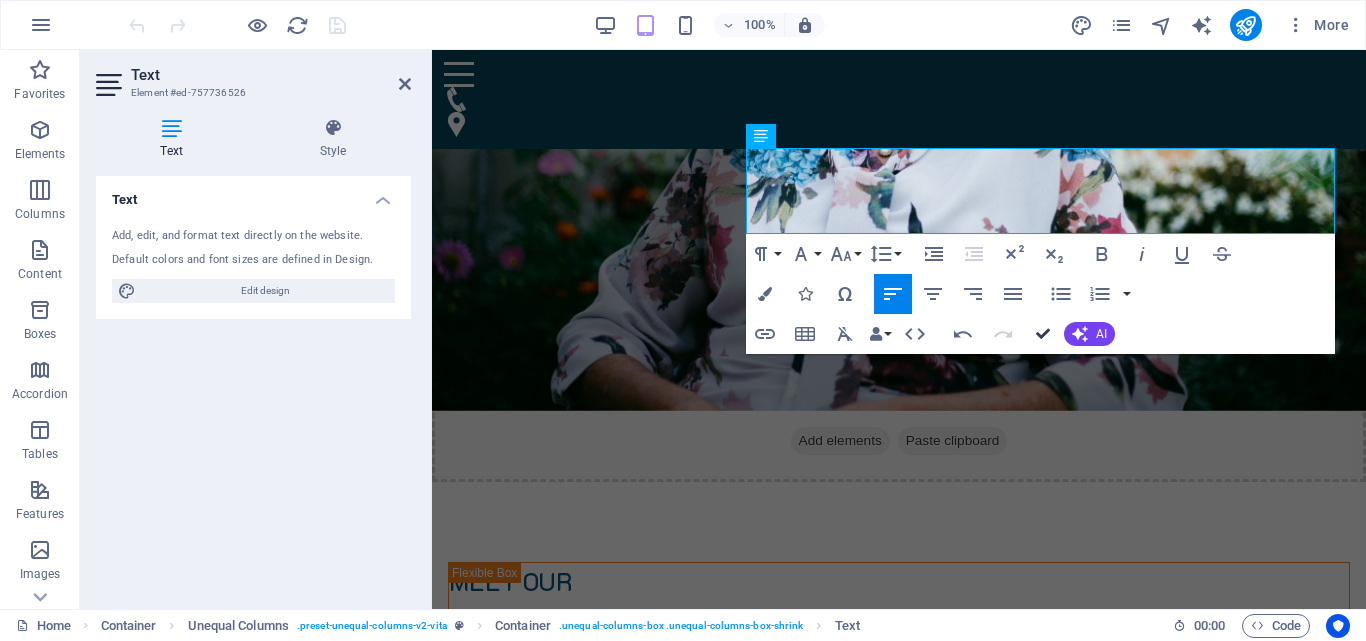 drag, startPoint x: 1036, startPoint y: 327, endPoint x: 980, endPoint y: 316, distance: 57.070133 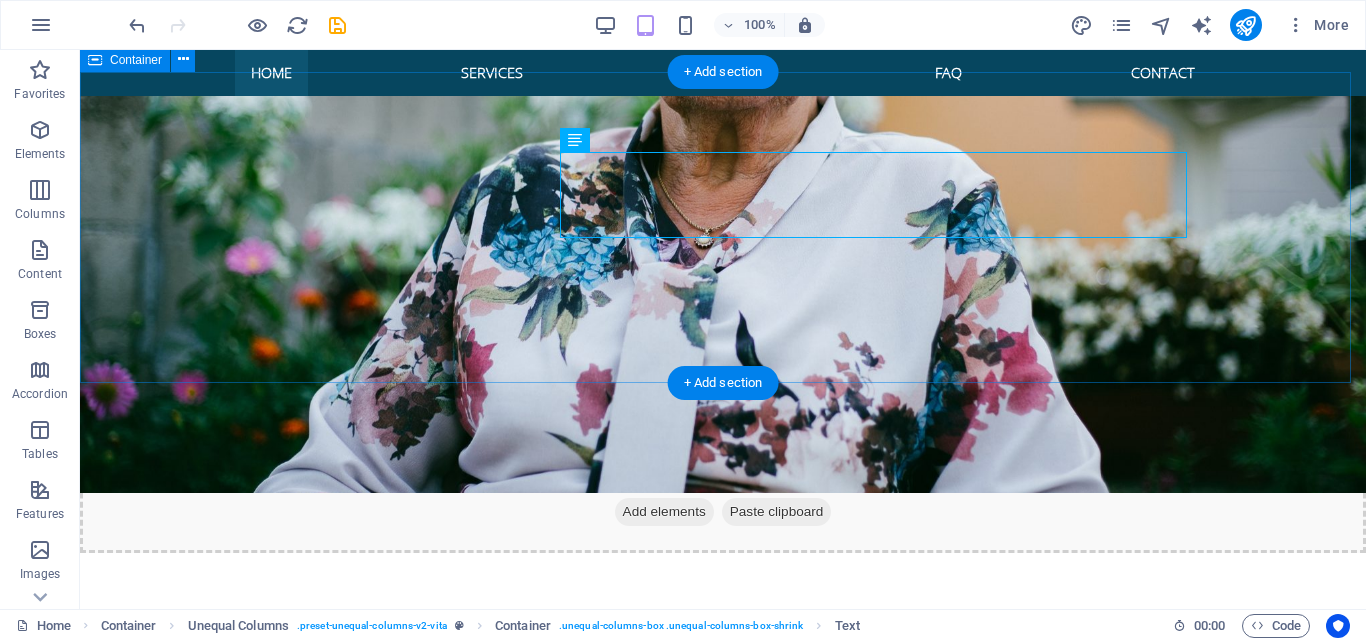 scroll, scrollTop: 2662, scrollLeft: 0, axis: vertical 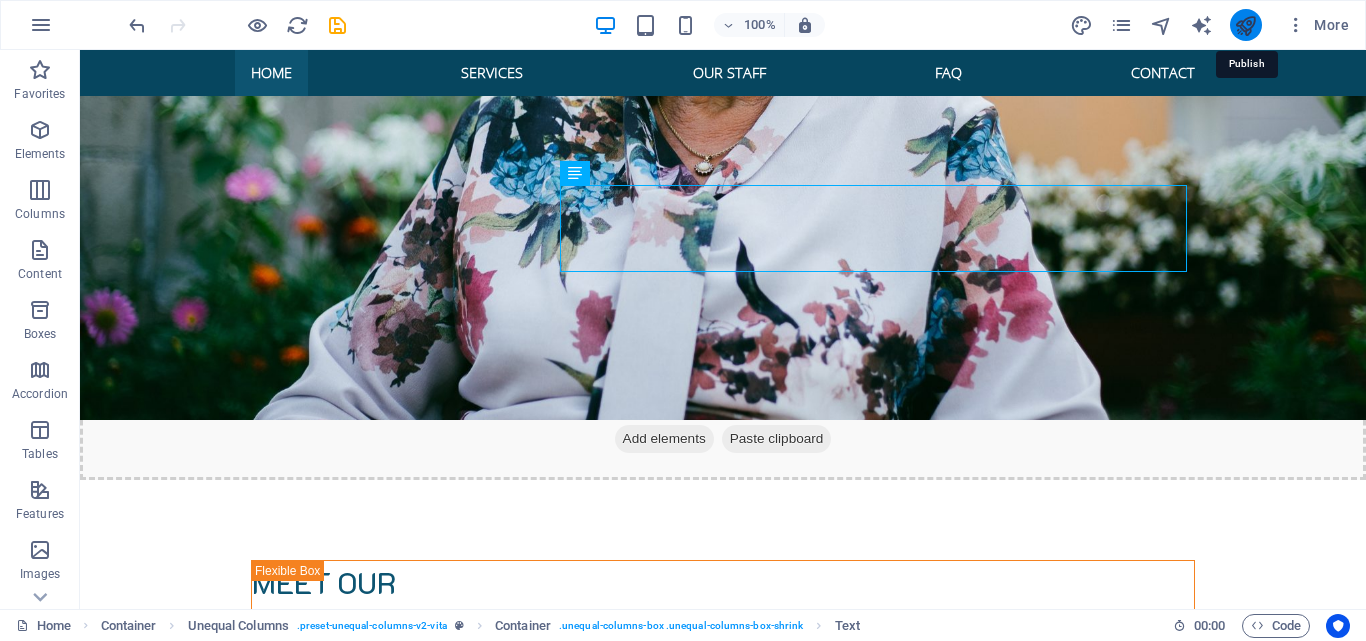 drag, startPoint x: 1246, startPoint y: 13, endPoint x: 1152, endPoint y: 71, distance: 110.45361 